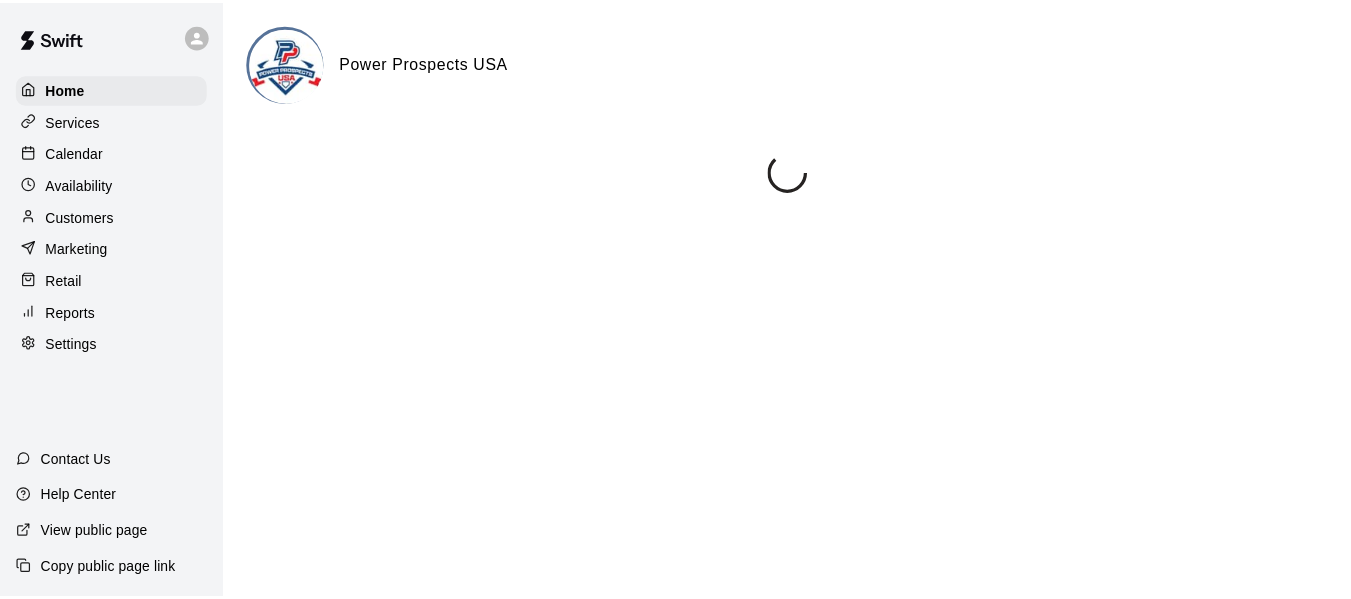 scroll, scrollTop: 0, scrollLeft: 0, axis: both 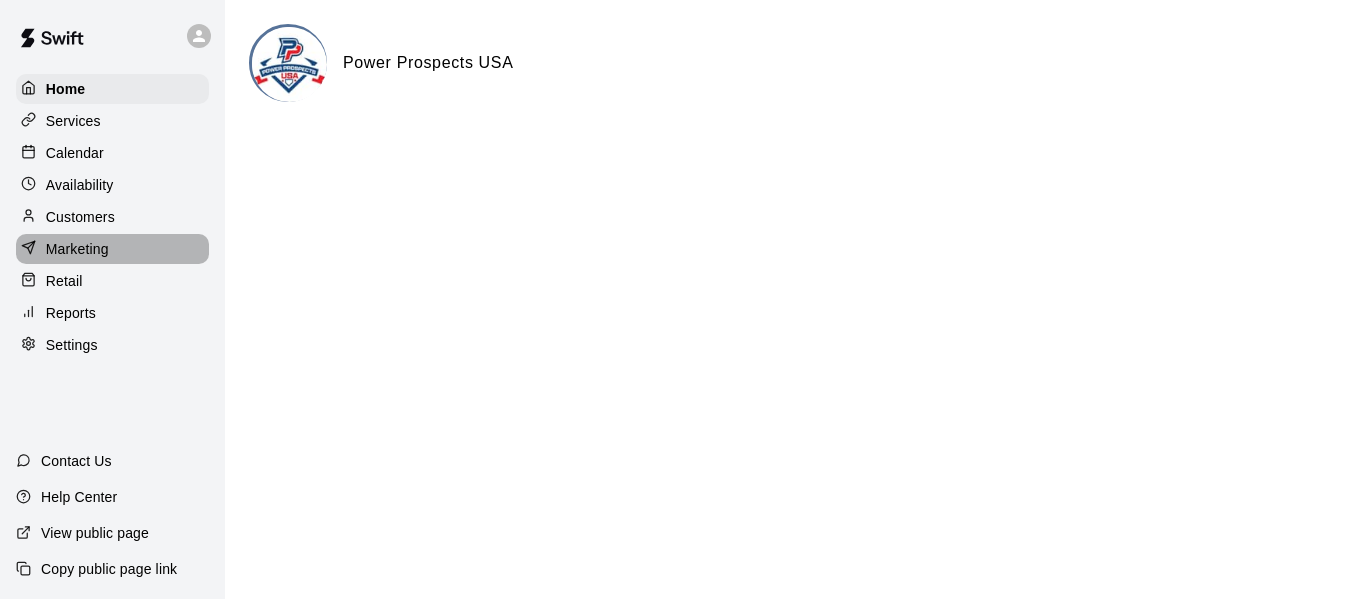 click on "Marketing" at bounding box center (112, 249) 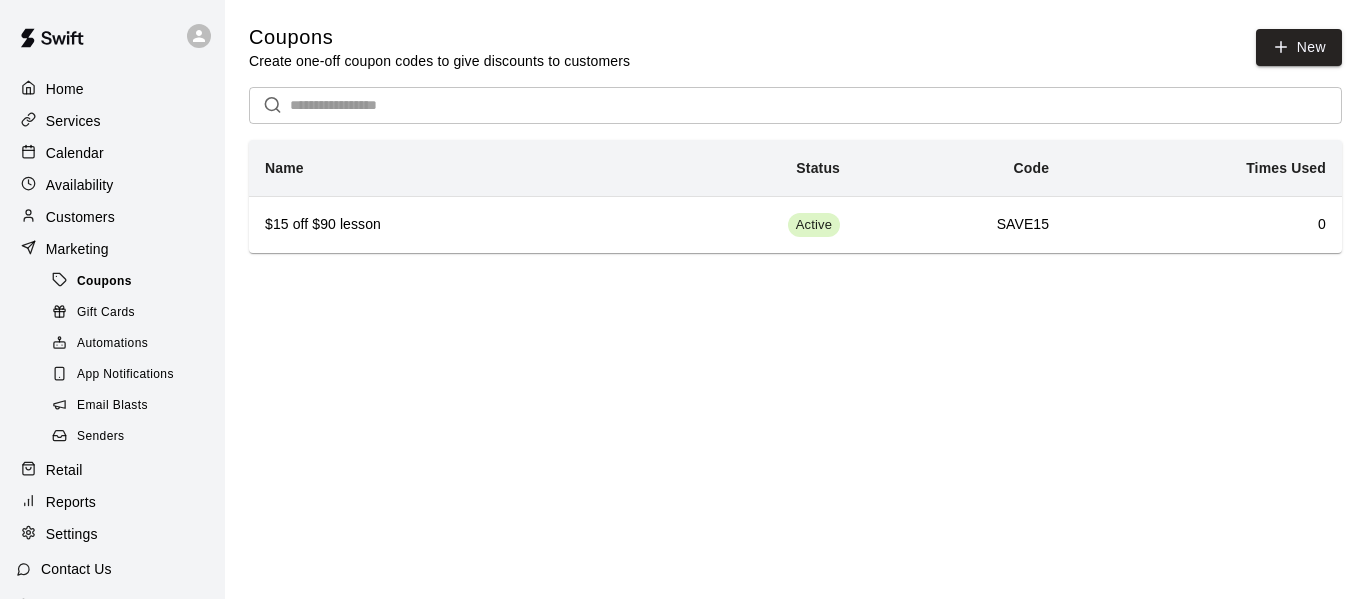 click on "Coupons" at bounding box center (104, 282) 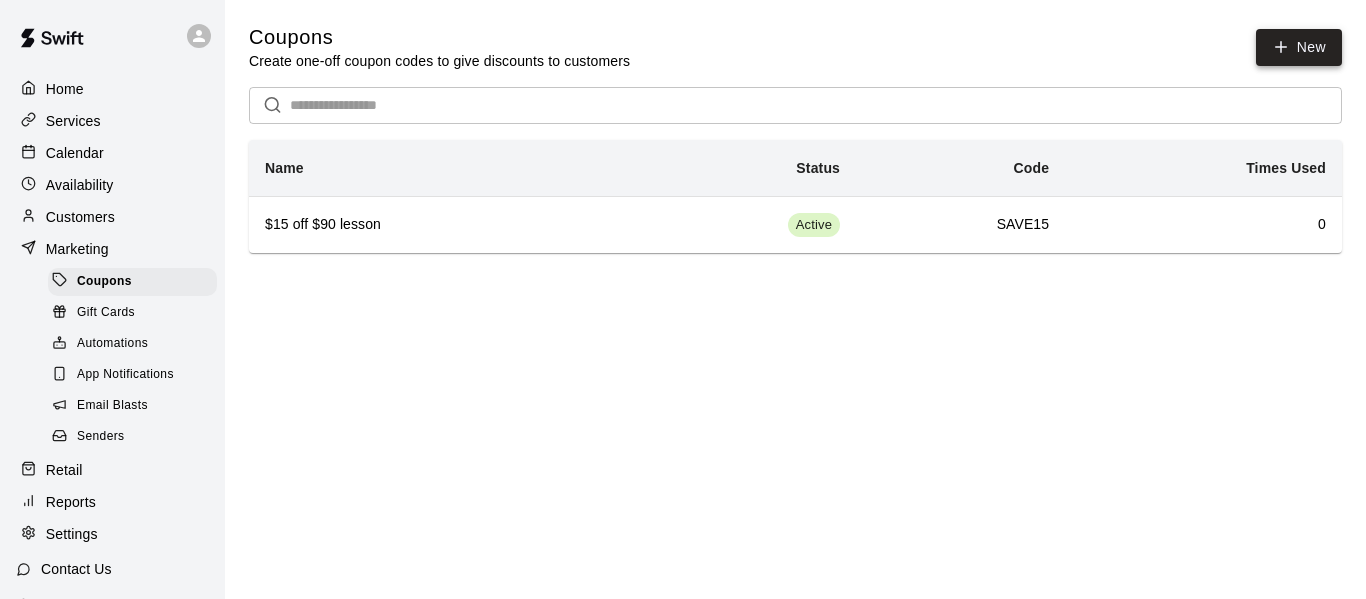 click on "New" at bounding box center [1299, 47] 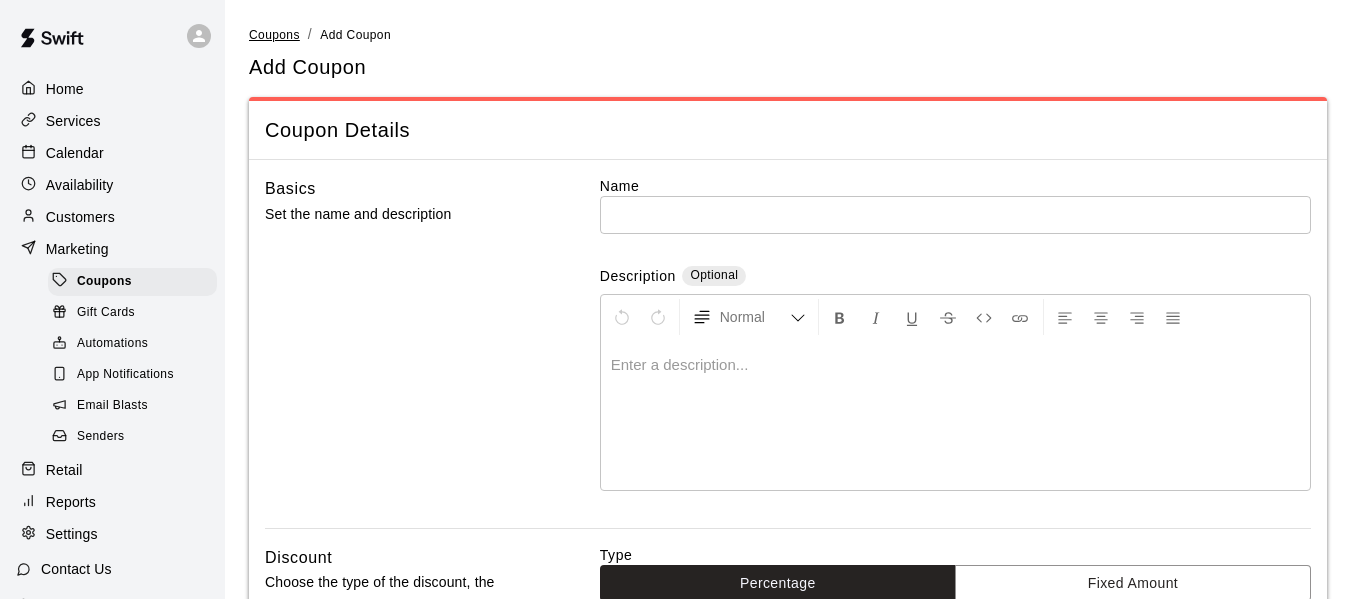 click on "Coupons" at bounding box center [274, 35] 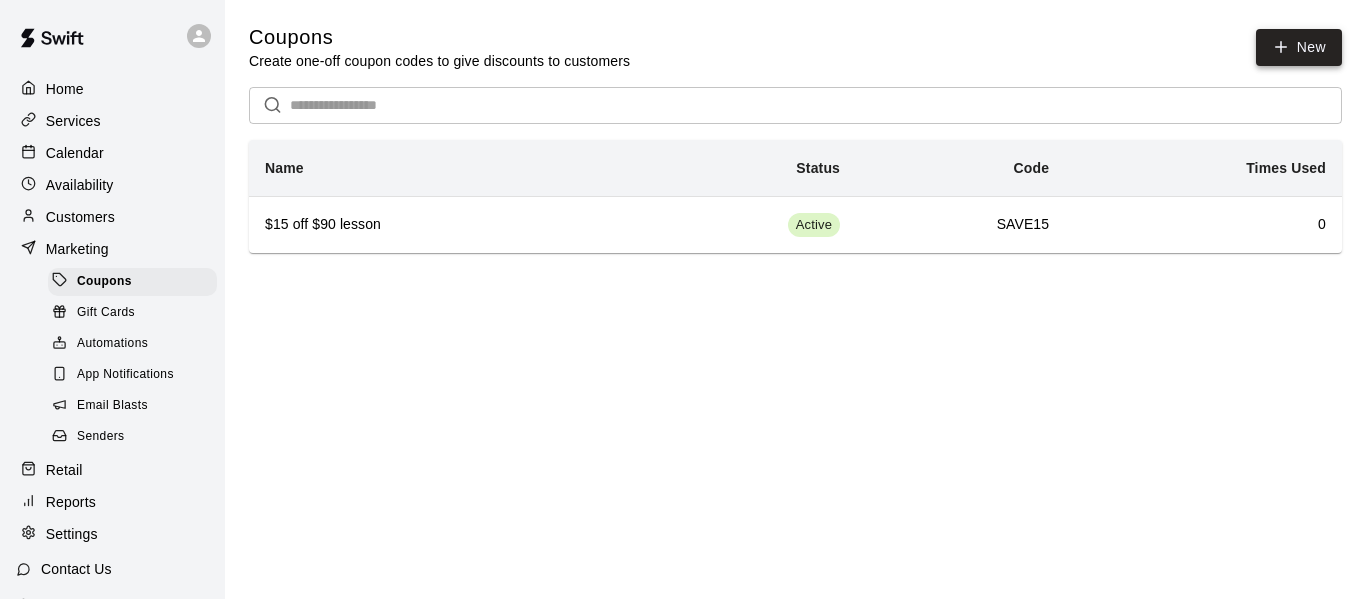 click on "New" at bounding box center (1299, 47) 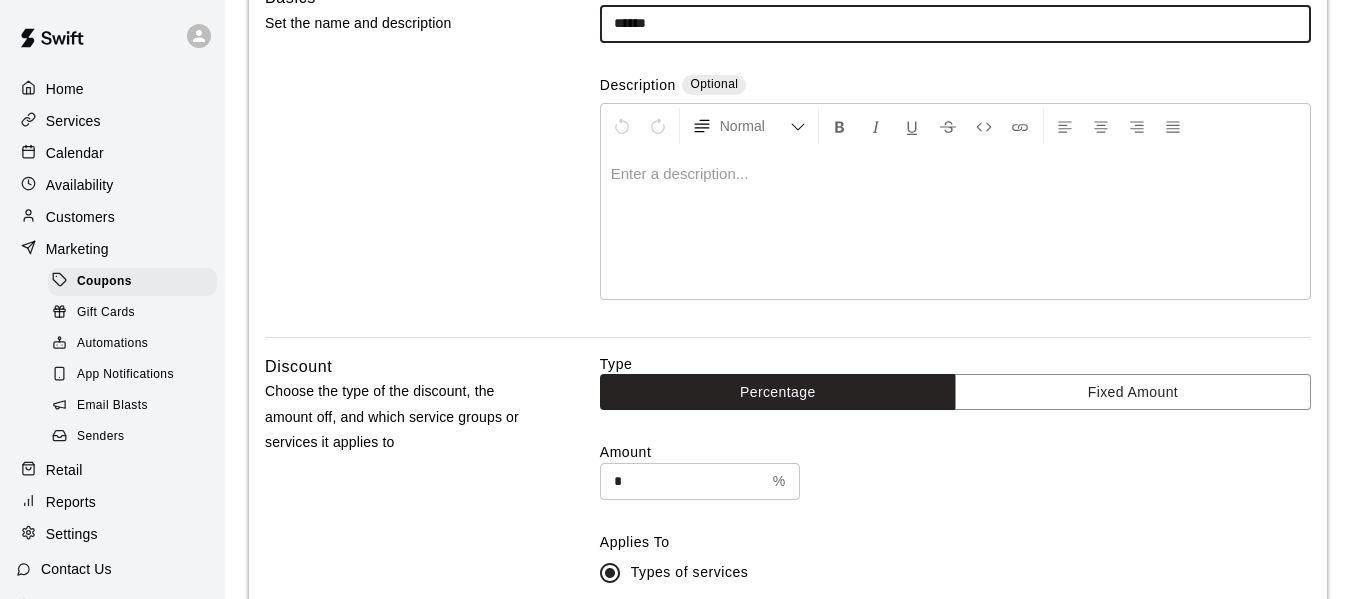 scroll, scrollTop: 200, scrollLeft: 0, axis: vertical 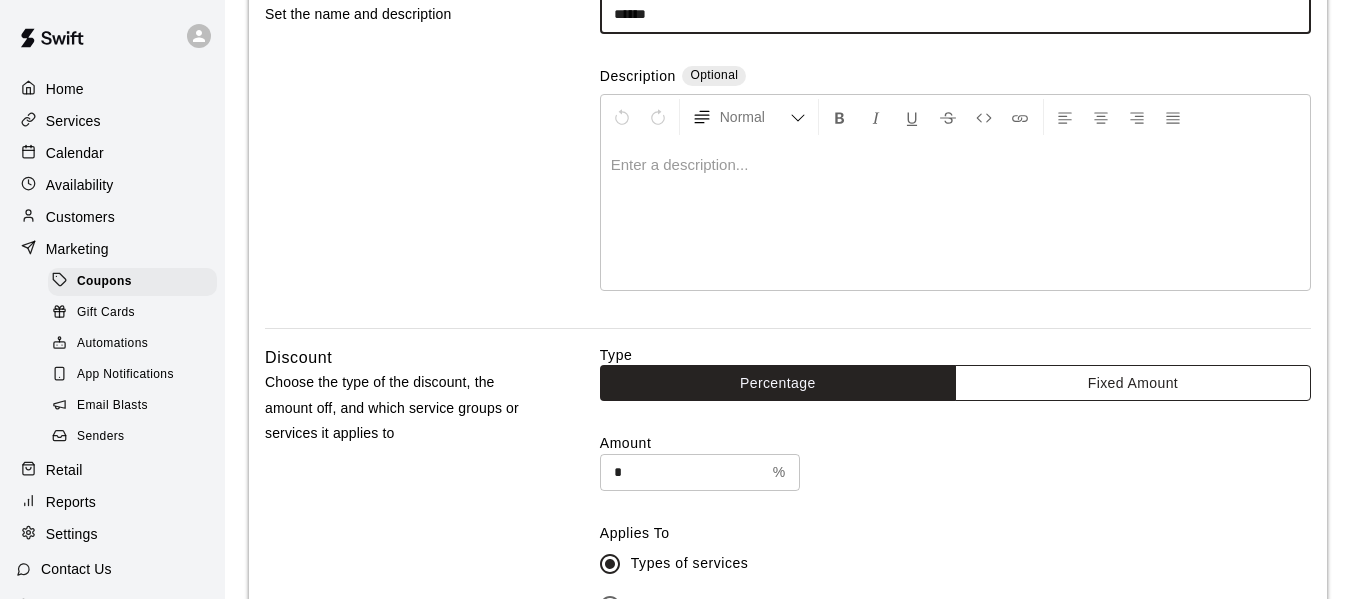 type on "******" 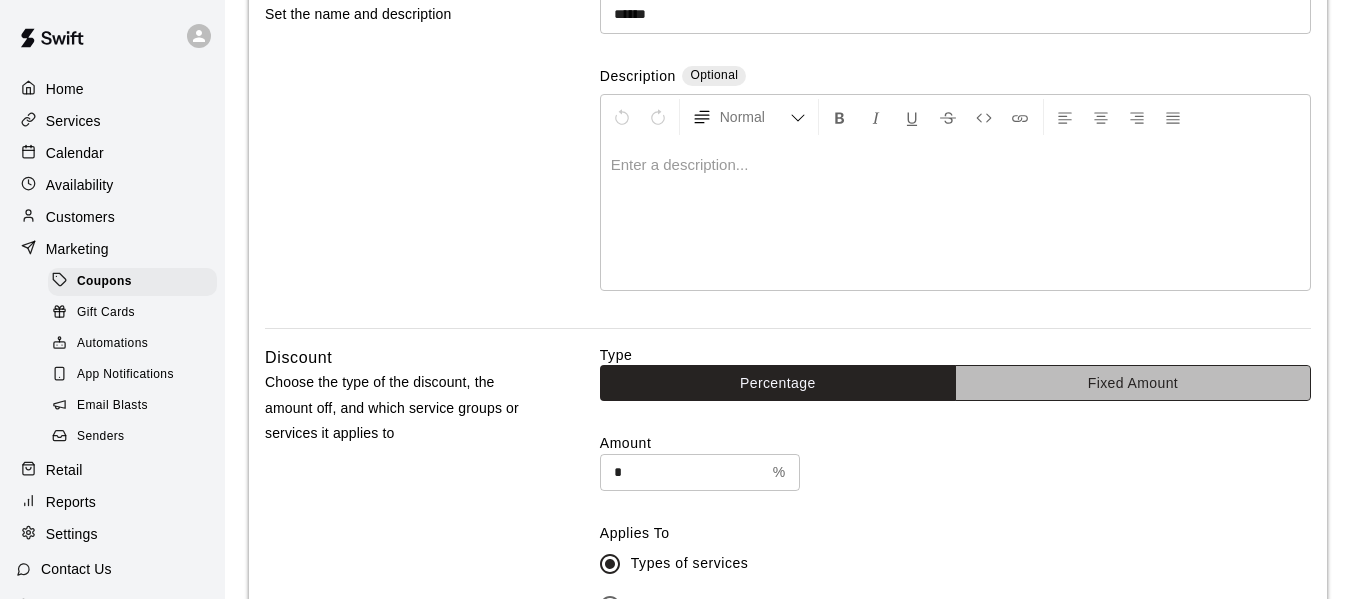 click on "Fixed Amount" at bounding box center [1133, 383] 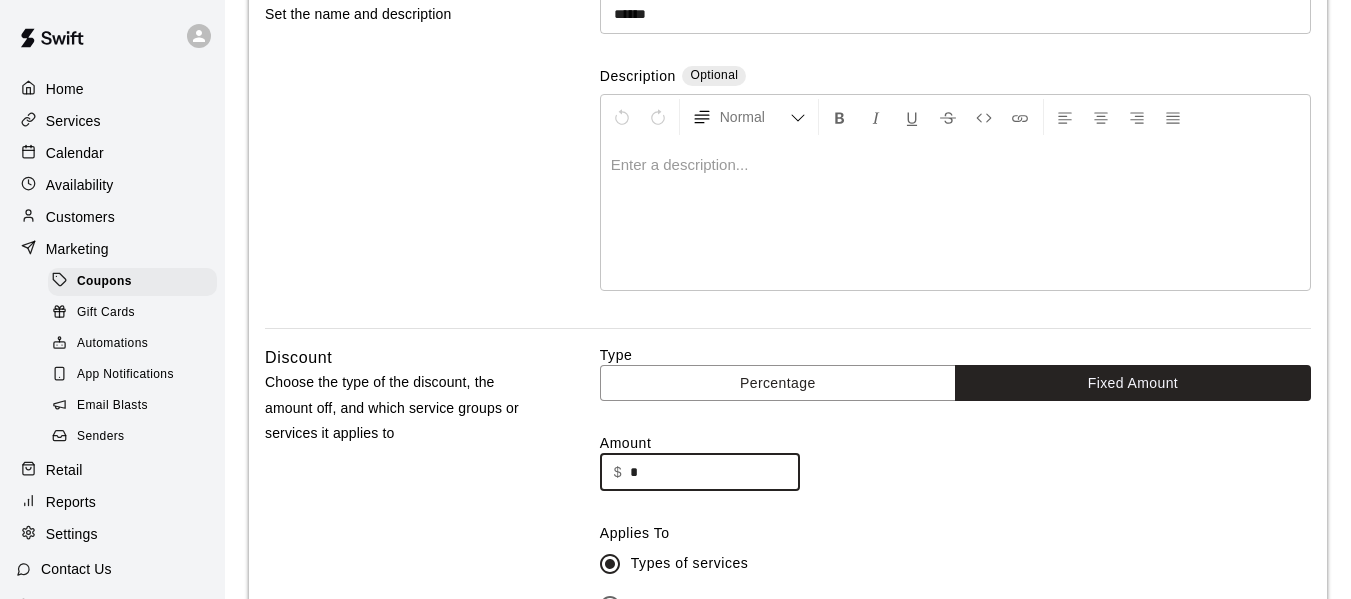 click on "*" at bounding box center [715, 472] 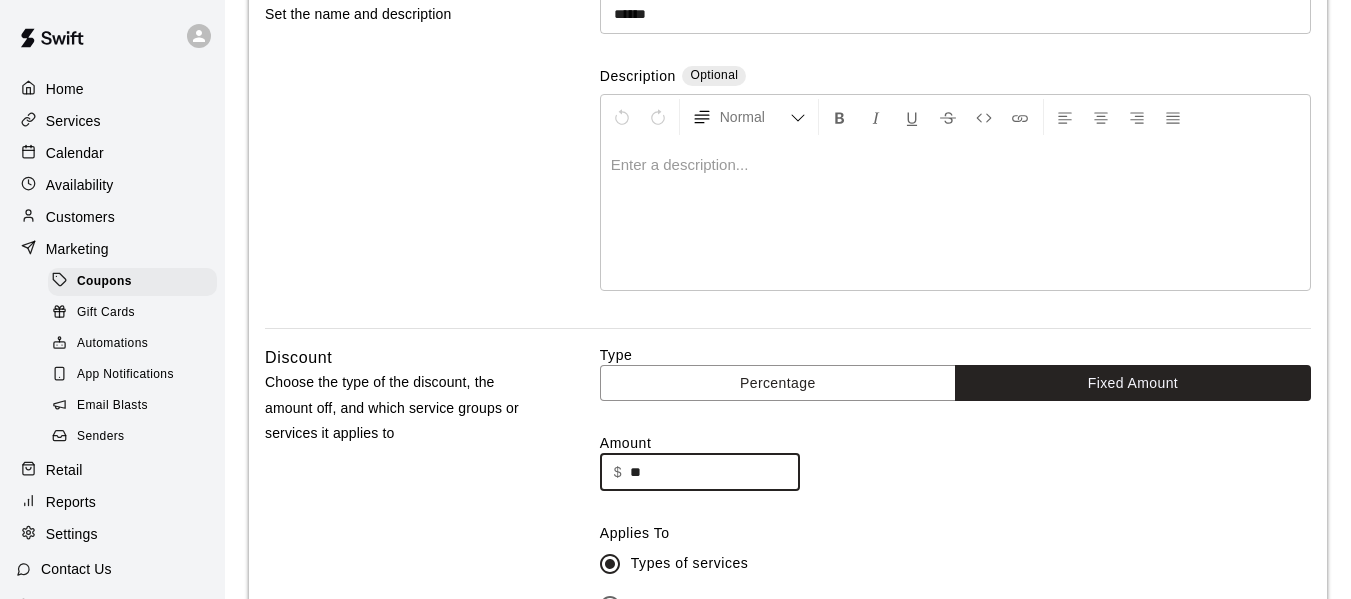 type on "**" 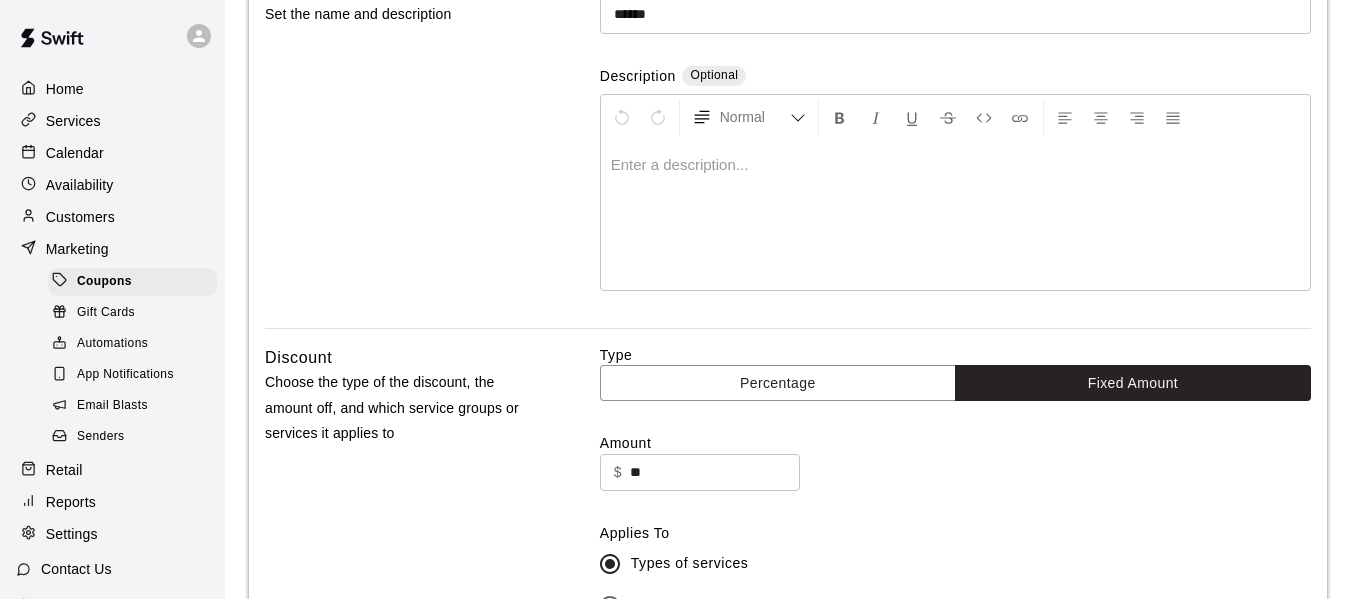click on "Amount" at bounding box center (955, 443) 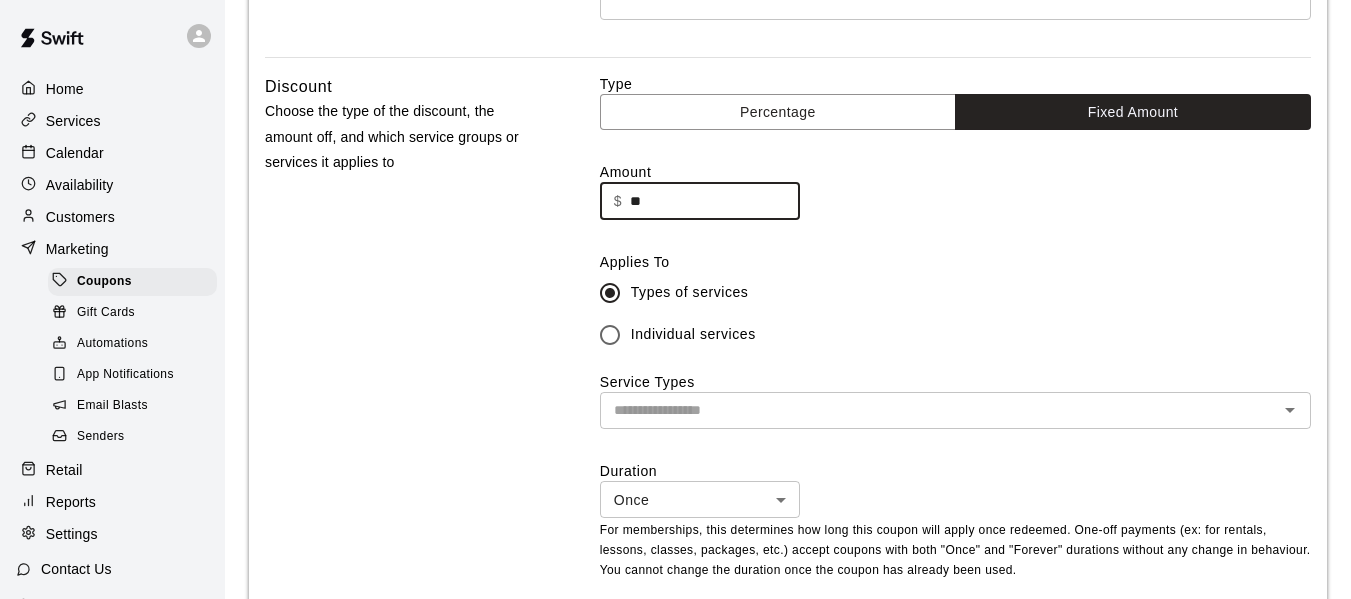 scroll, scrollTop: 500, scrollLeft: 0, axis: vertical 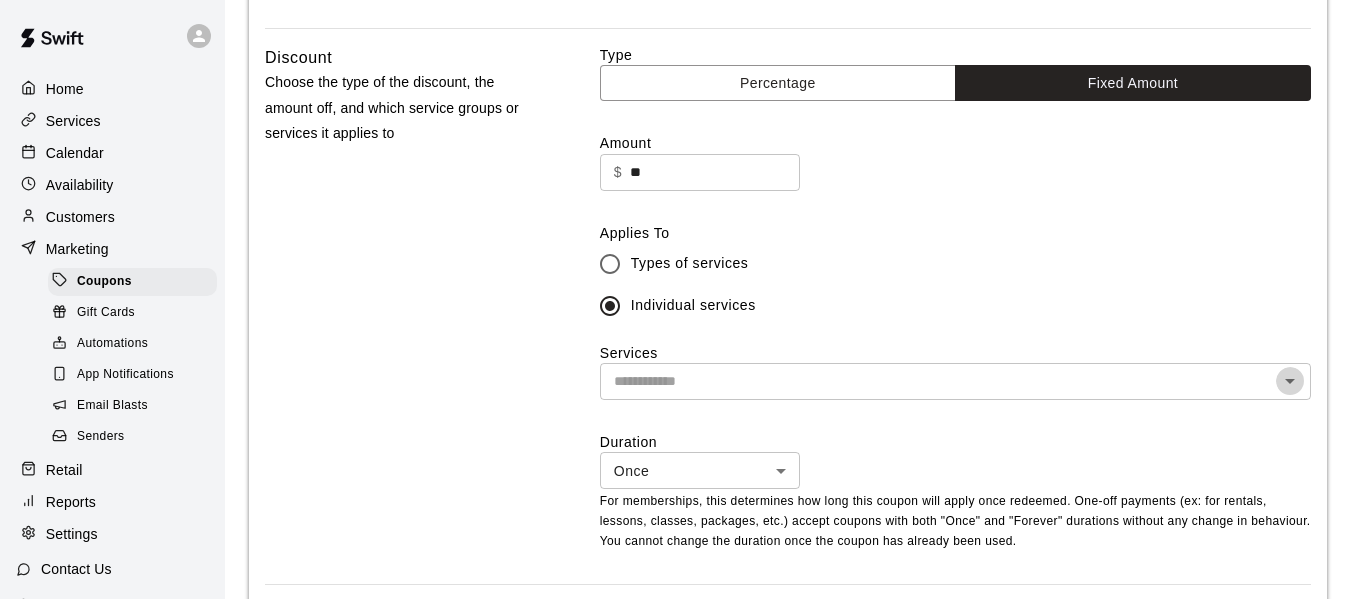 click 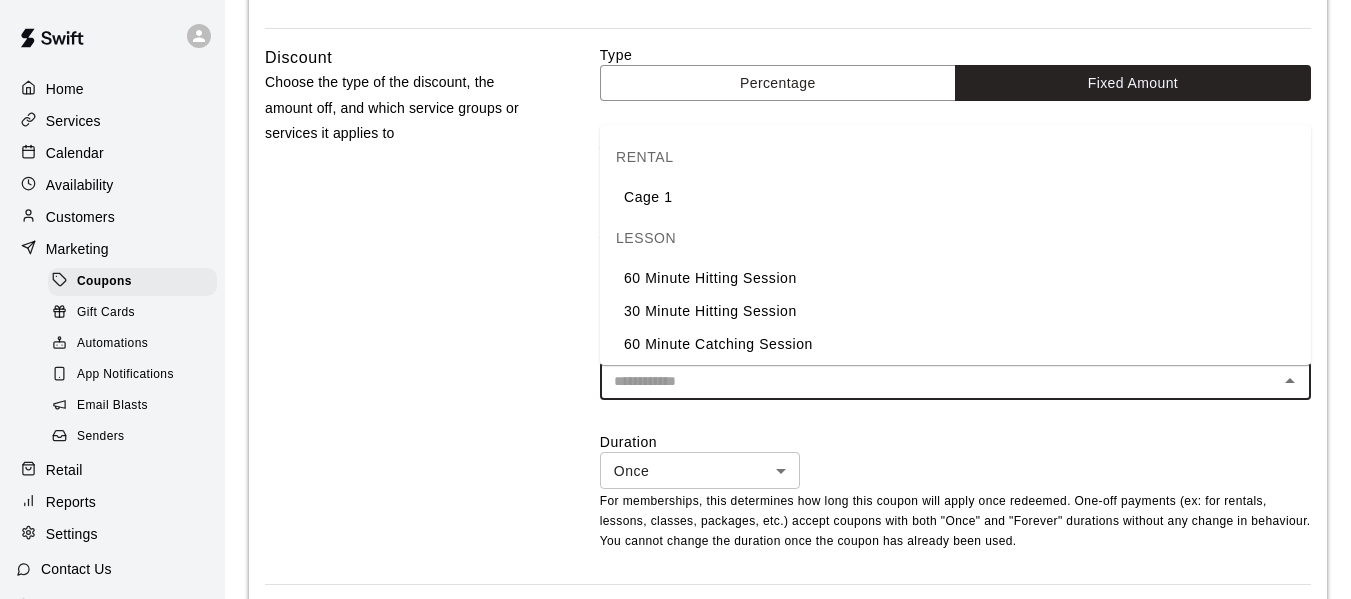click on "Discount Choose the type of the discount, the amount off, and which service groups or services it applies to" at bounding box center (401, 314) 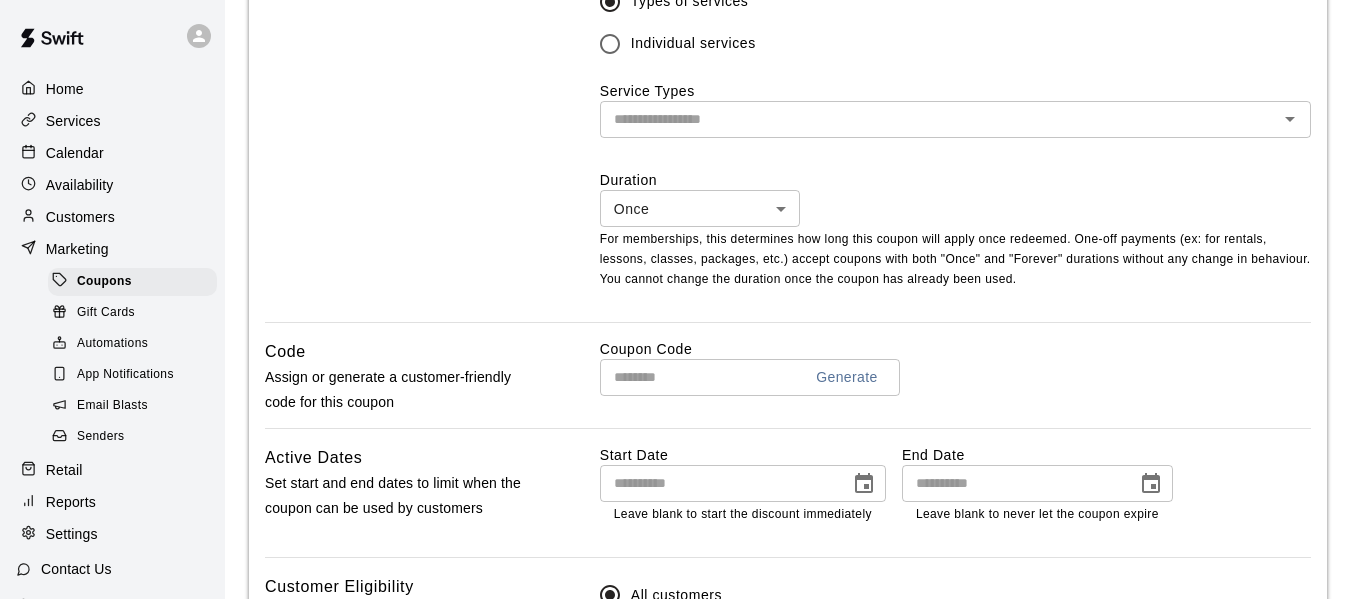 scroll, scrollTop: 800, scrollLeft: 0, axis: vertical 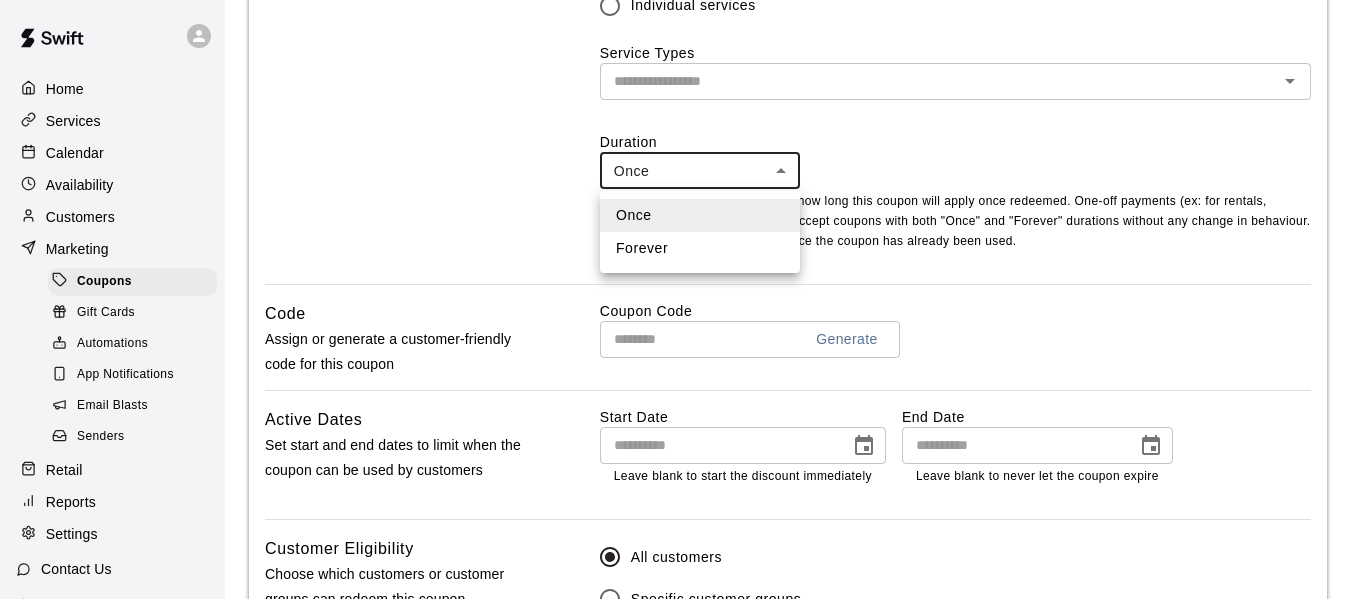 click on "Home Services Calendar Availability Customers Marketing Coupons Gift Cards Automations App Notifications Email Blasts Senders Retail Reports Settings Contact Us Help Center View public page Copy public page link Coupons / Add Coupon Add Coupon Coupon Details Basics Set the name and description Name ****** ​ Description Optional Normal Enter a description... Discount Choose the type of the discount, the amount off, and which service groups or services it applies to Type Percentage Fixed Amount Amount $ ** ​ Applies To Types of services Individual services Service Types ​ Duration Once **** ​ For memberships, this determines how long this coupon will apply once
redeemed. One-off payments (ex: for rentals, lessons, classes, packages,
etc.) accept coupons with both "Once" and "Forever"
durations without any change in behaviour. You cannot change the duration once the coupon has already been used. Code Assign or generate a customer-friendly code for this coupon Coupon Code ​" at bounding box center (683, 68) 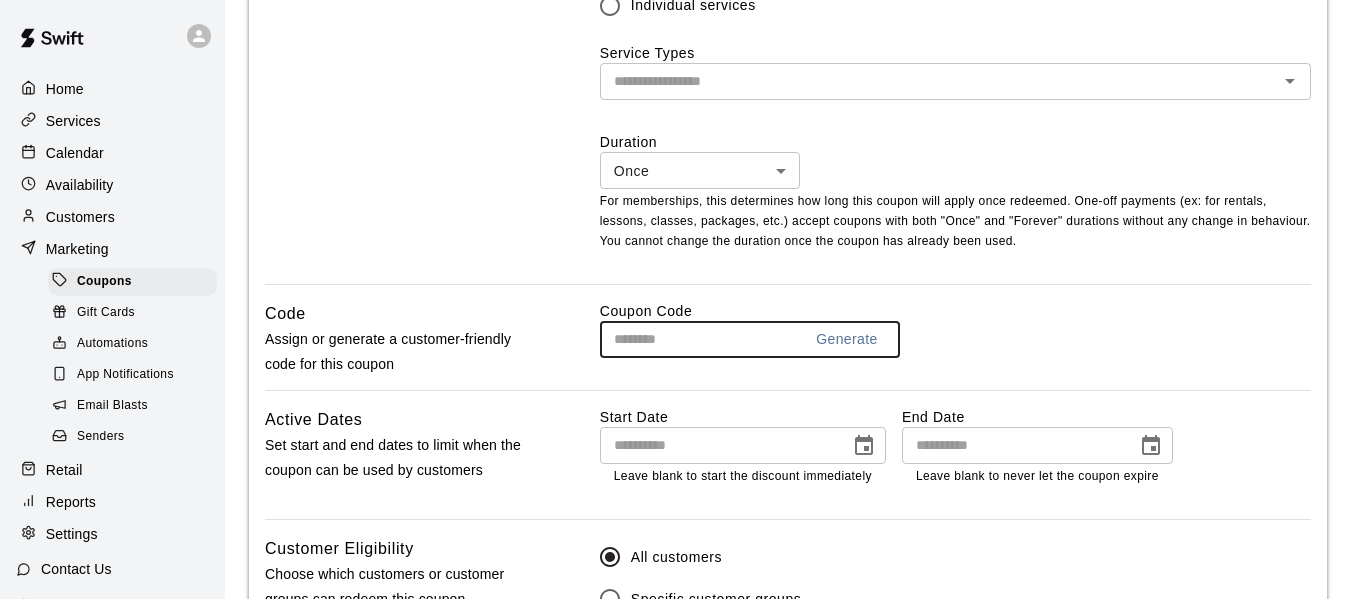 click at bounding box center [693, 339] 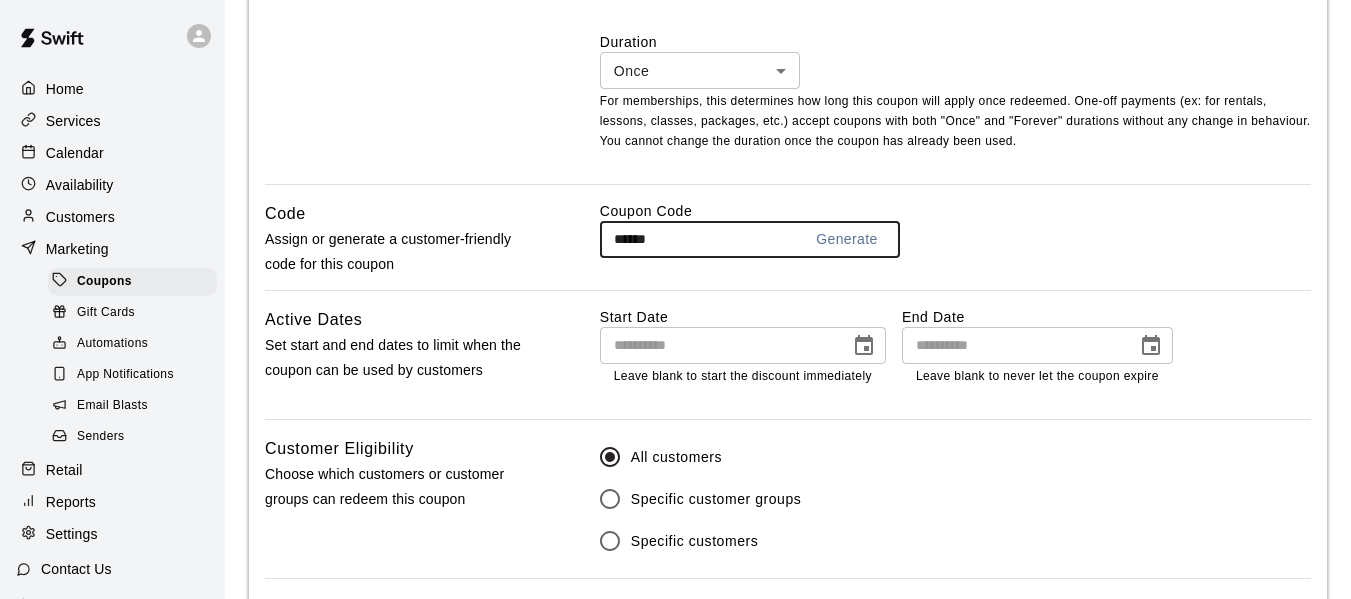 scroll, scrollTop: 1000, scrollLeft: 0, axis: vertical 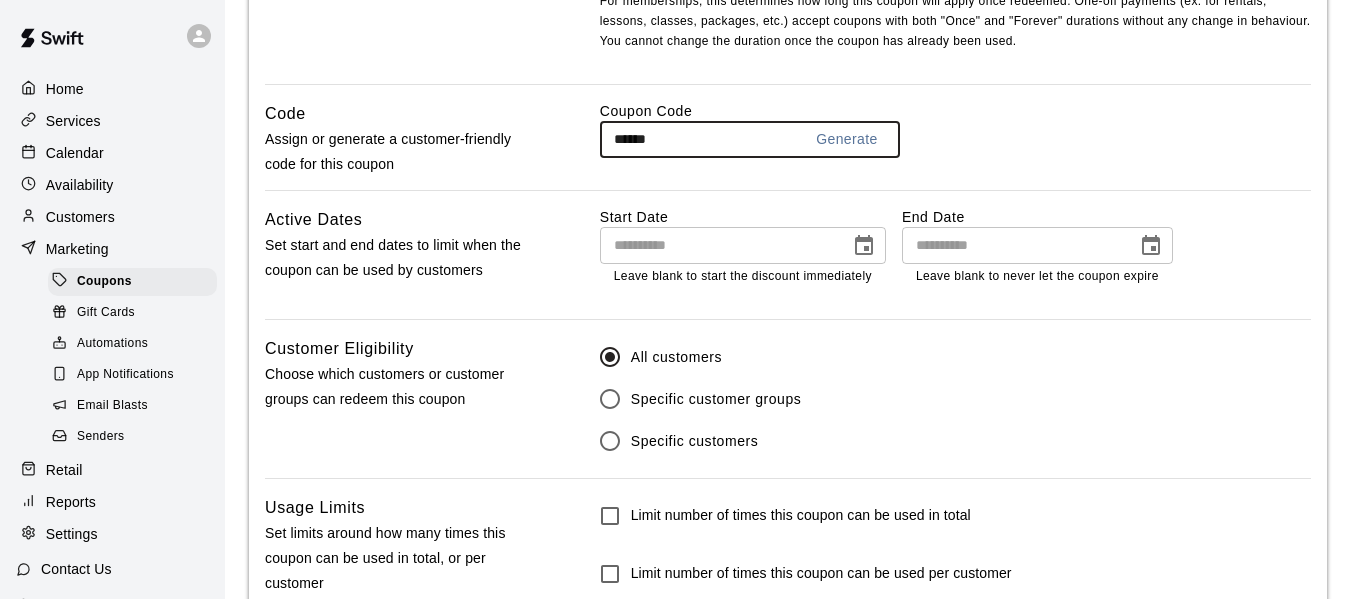 click on "Generate" at bounding box center (847, 139) 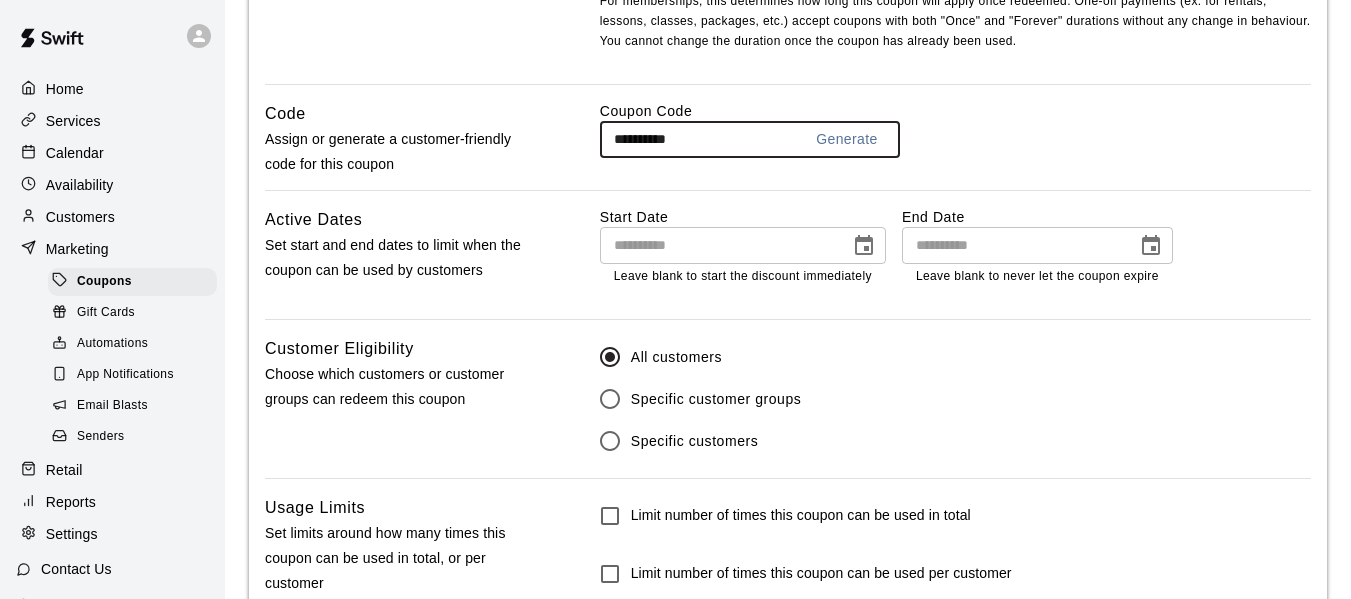 click on "**********" at bounding box center [693, 139] 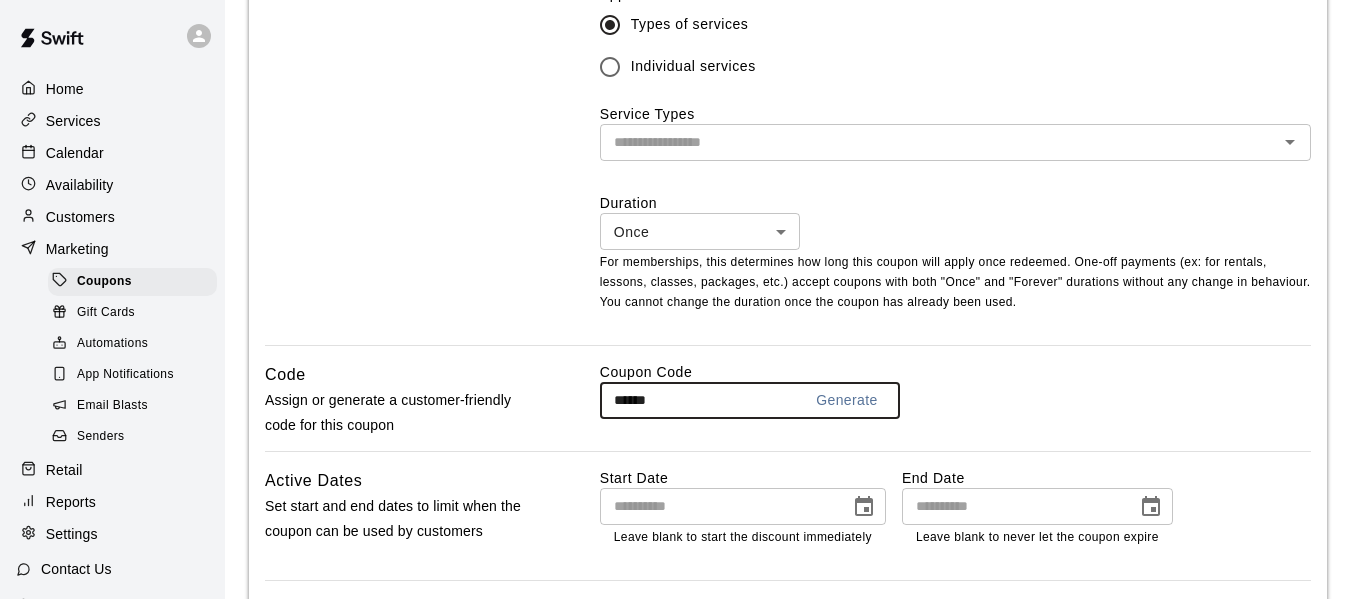 scroll, scrollTop: 539, scrollLeft: 0, axis: vertical 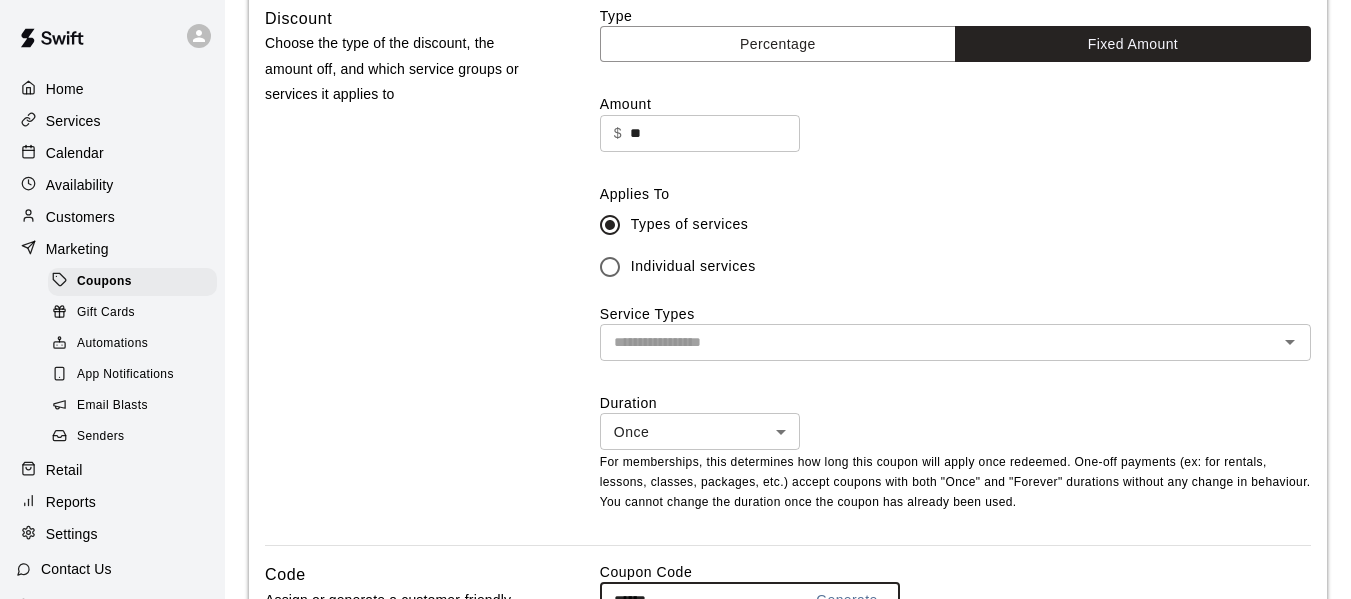 click 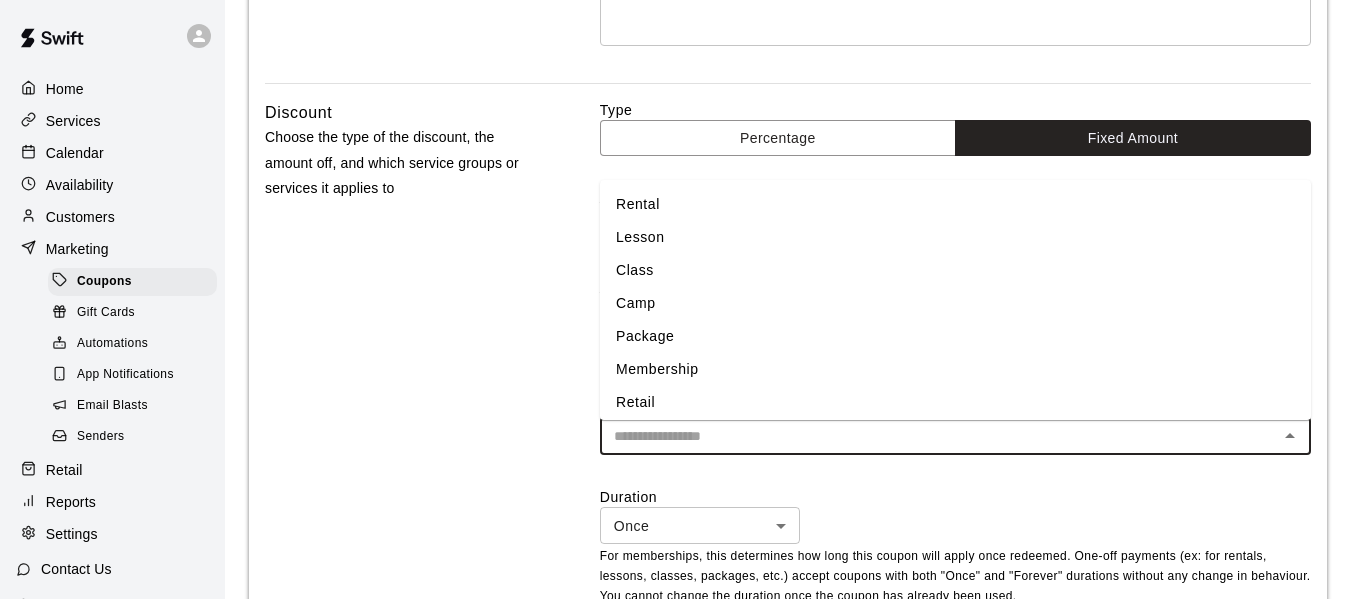 scroll, scrollTop: 439, scrollLeft: 0, axis: vertical 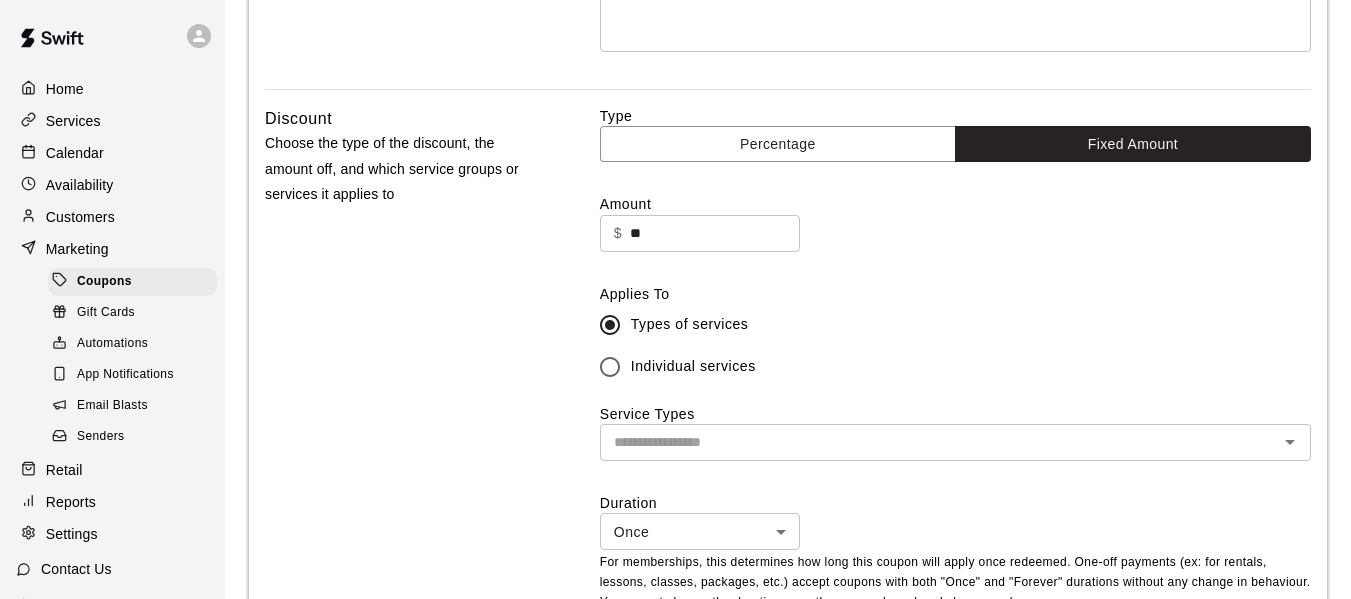 click on "Discount Choose the type of the discount, the amount off, and which service groups or services it applies to" at bounding box center [401, 375] 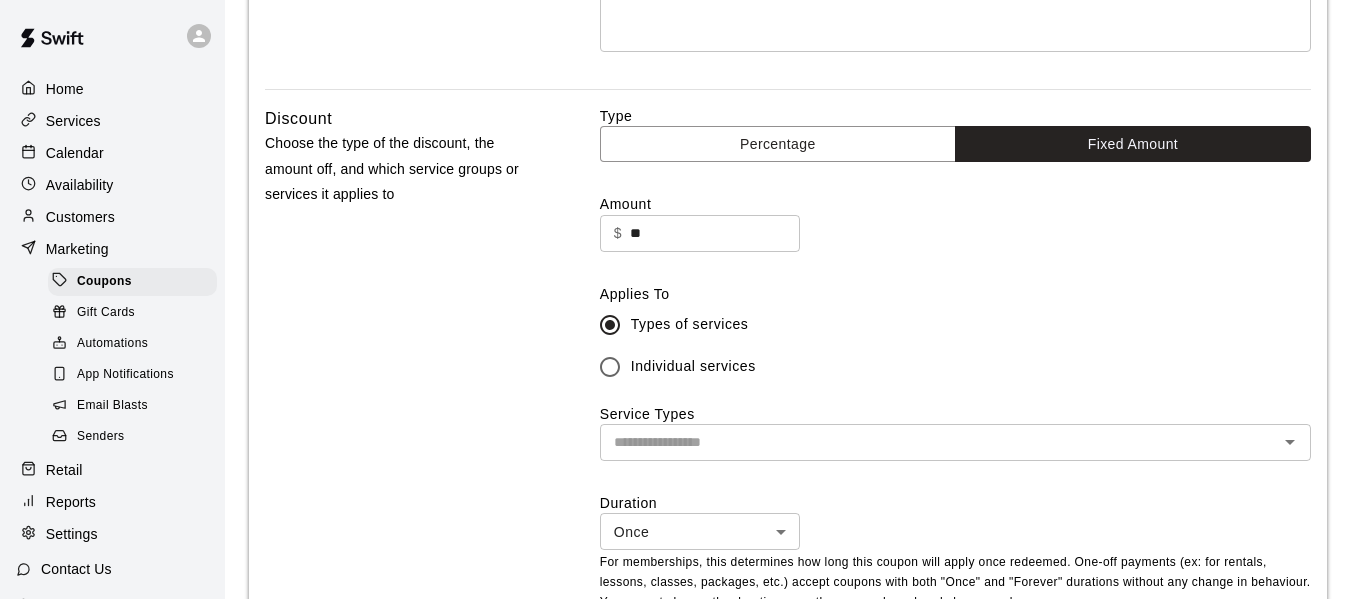 click 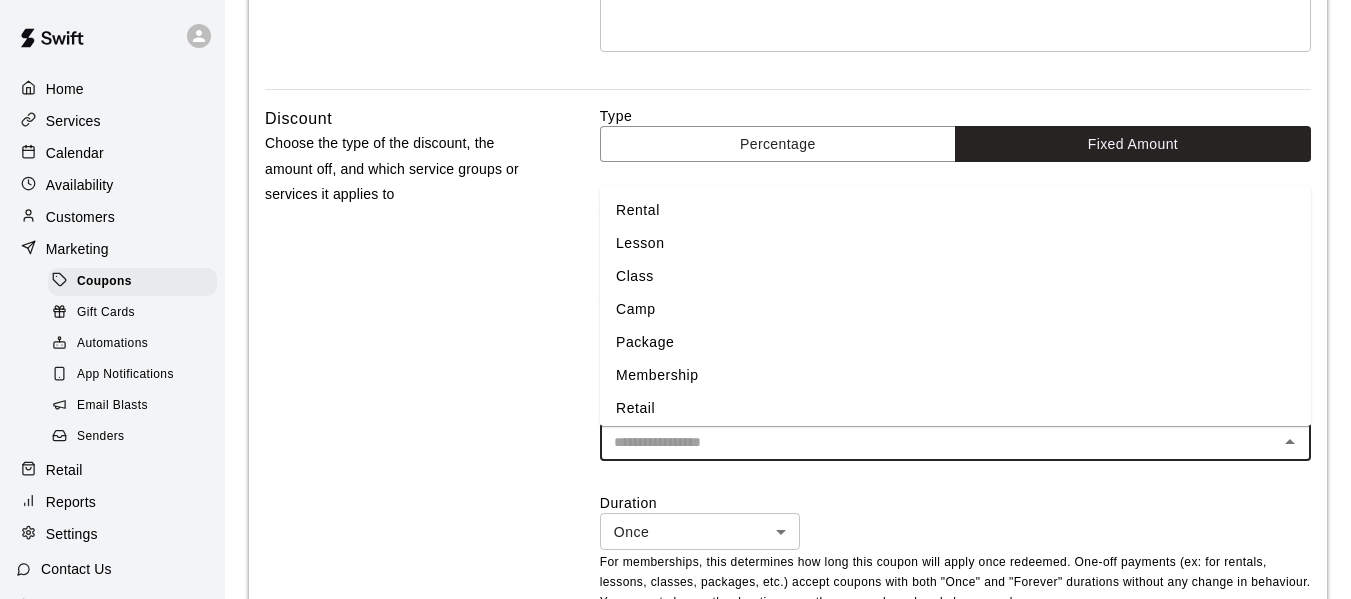 click on "Lesson" at bounding box center [955, 243] 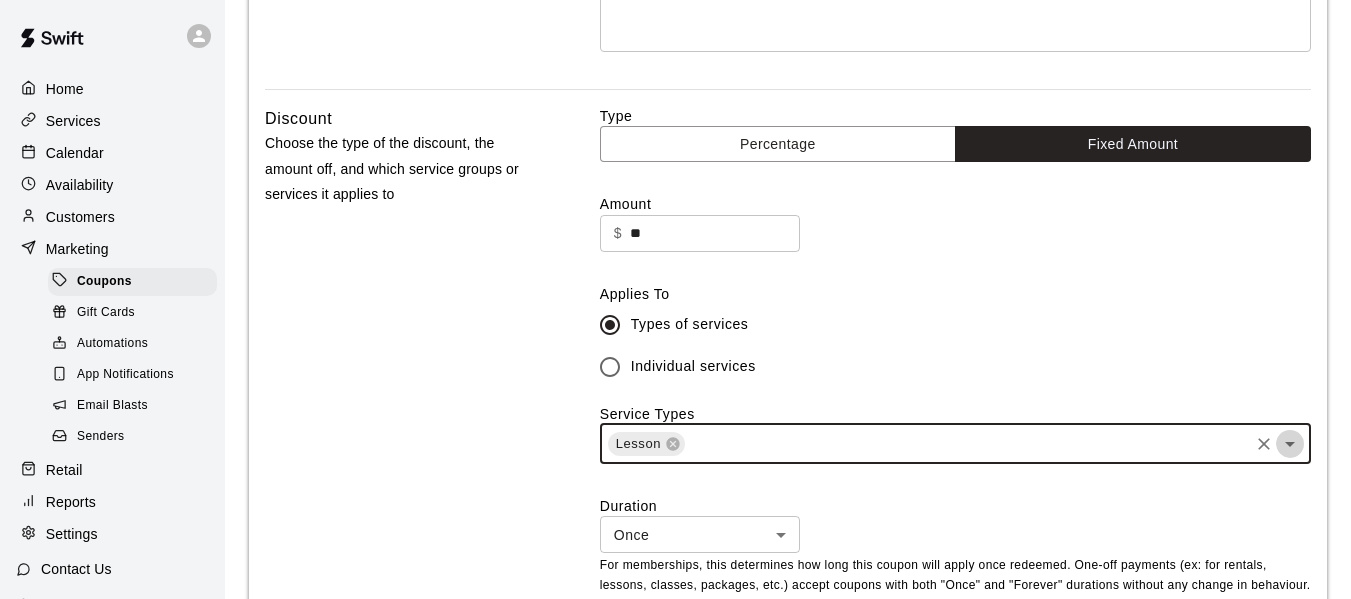 click 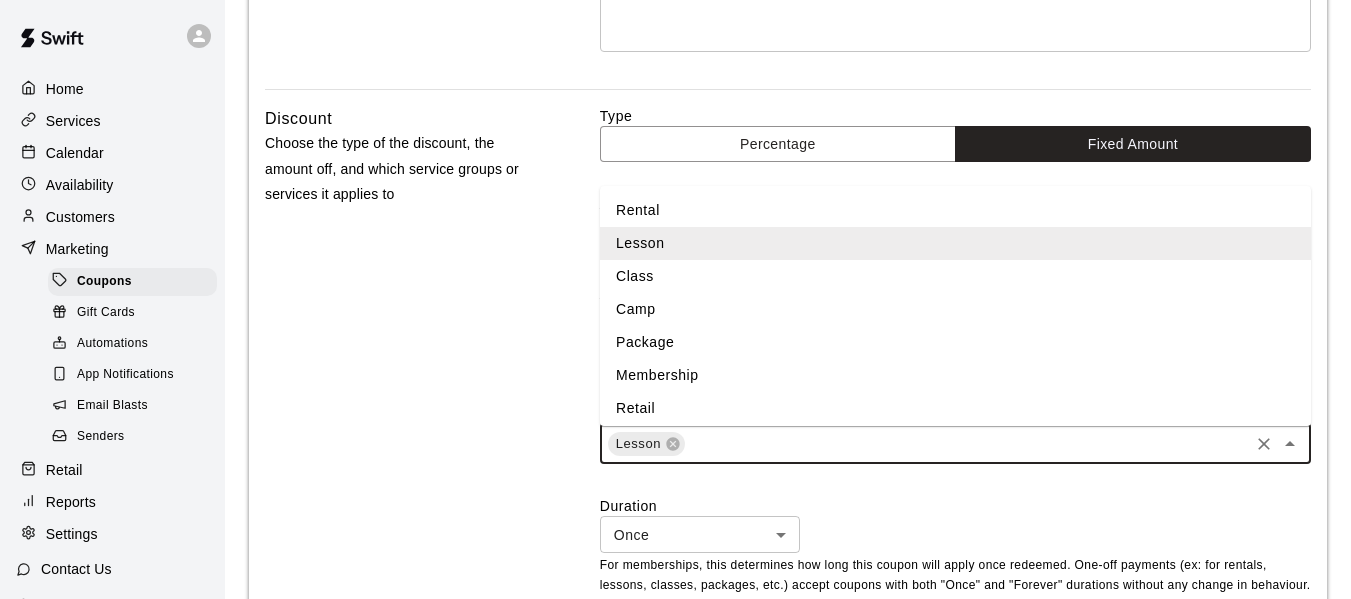 click on "Class" at bounding box center (955, 276) 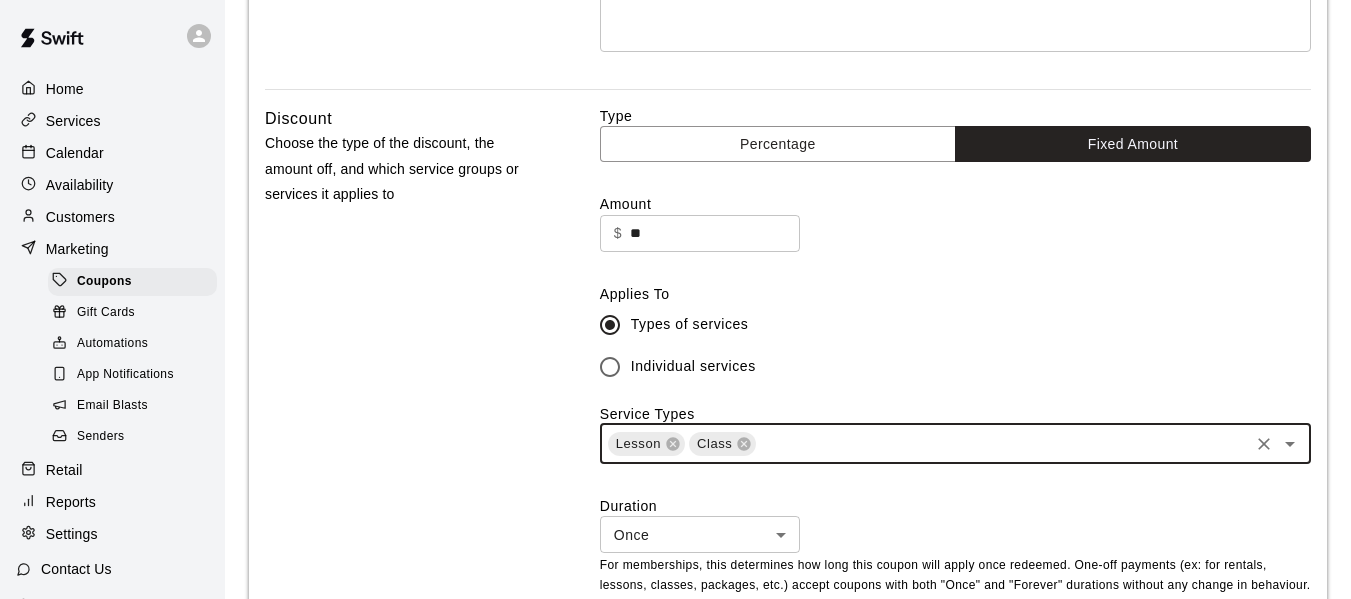 click 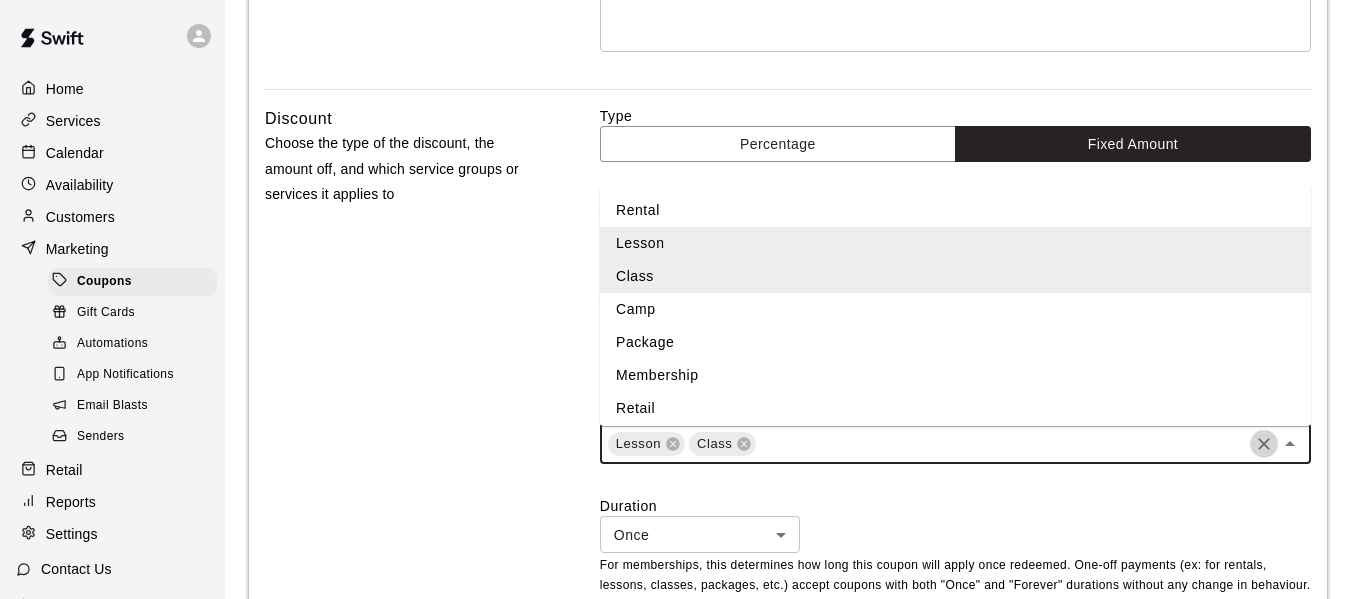 click 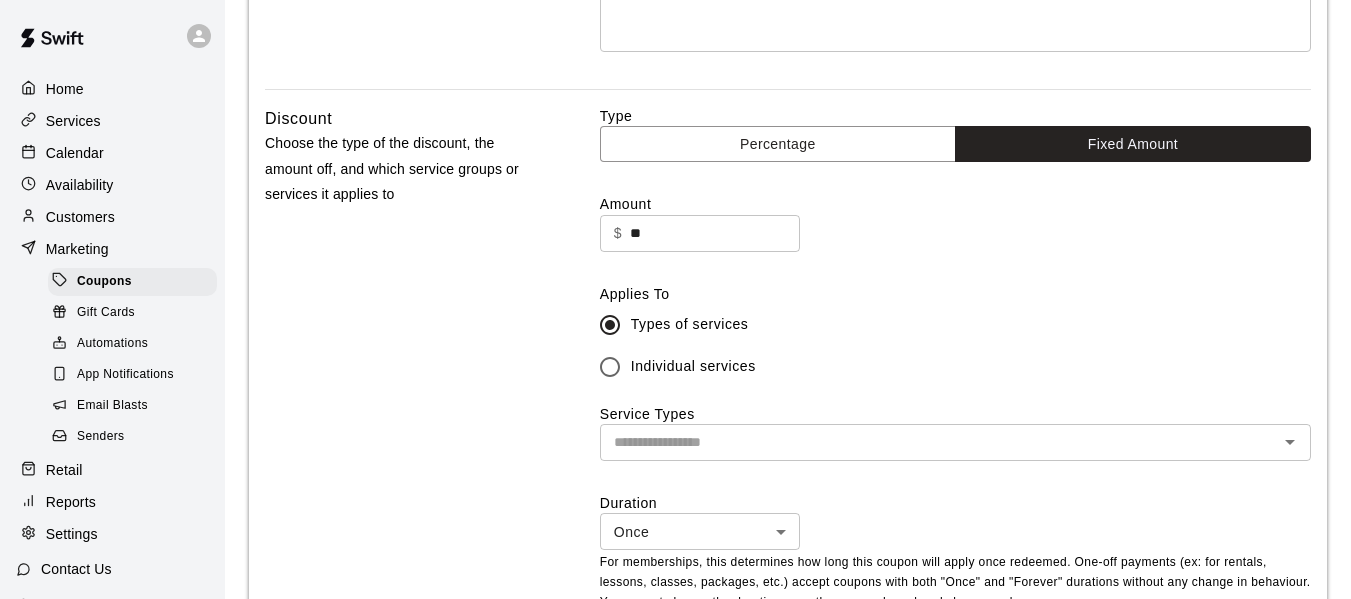 click on "Discount Choose the type of the discount, the amount off, and which service groups or services it applies to" at bounding box center [401, 375] 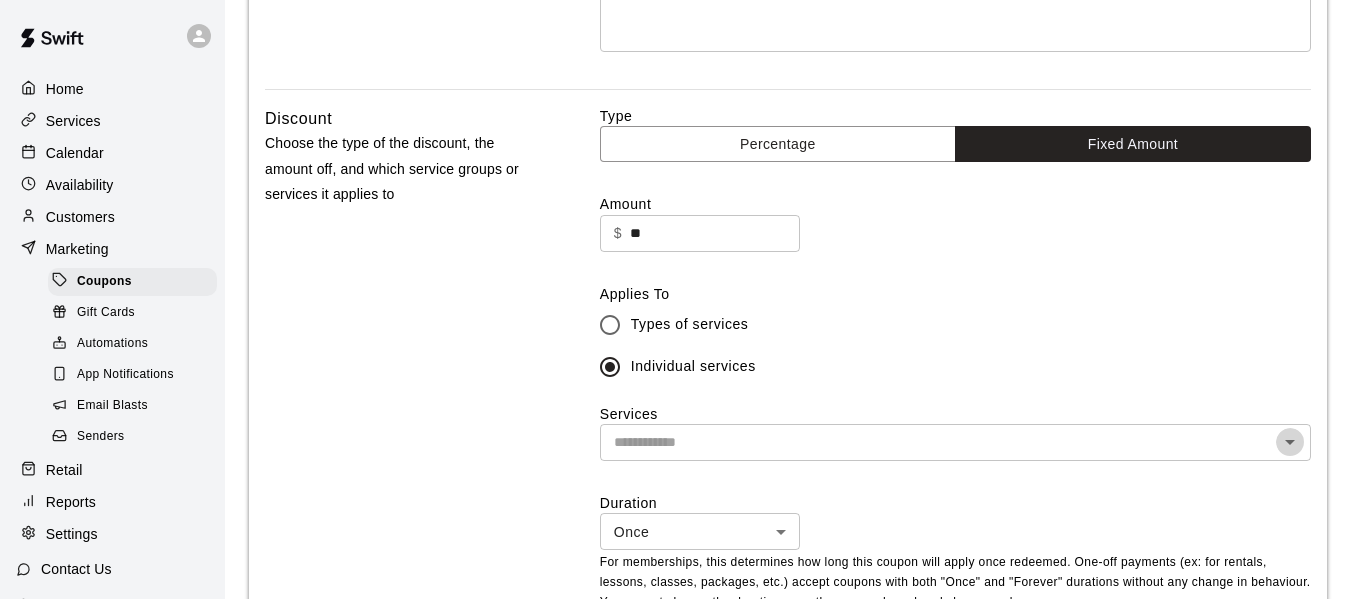 click 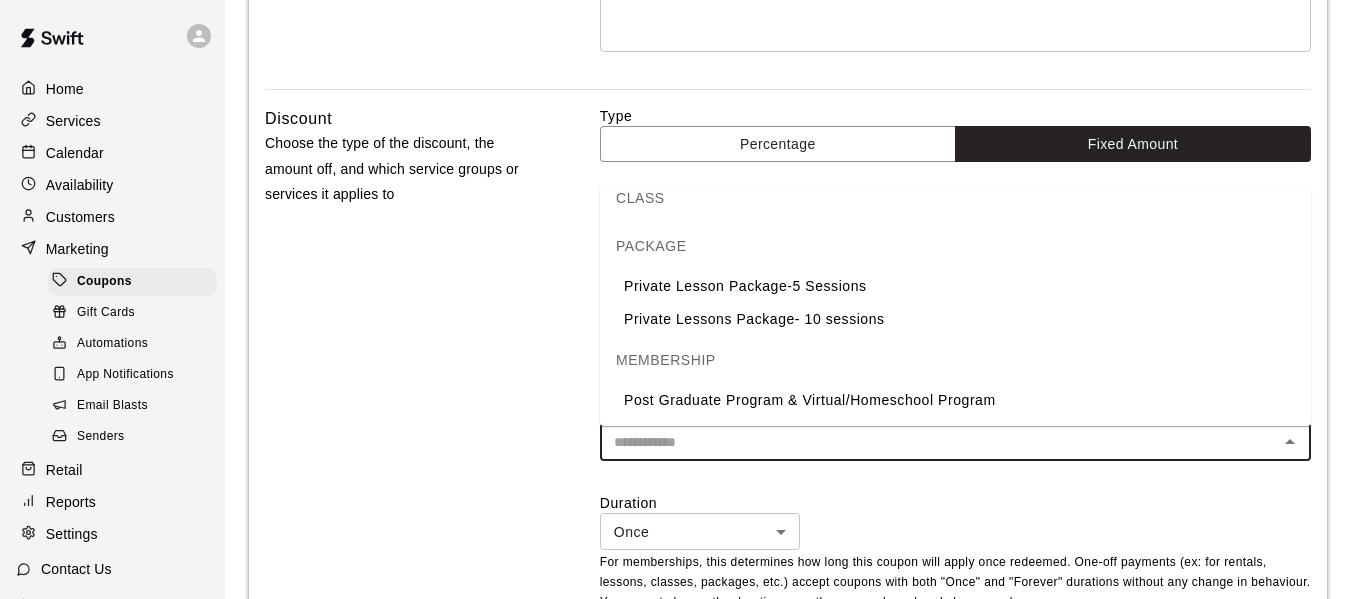 scroll, scrollTop: 800, scrollLeft: 0, axis: vertical 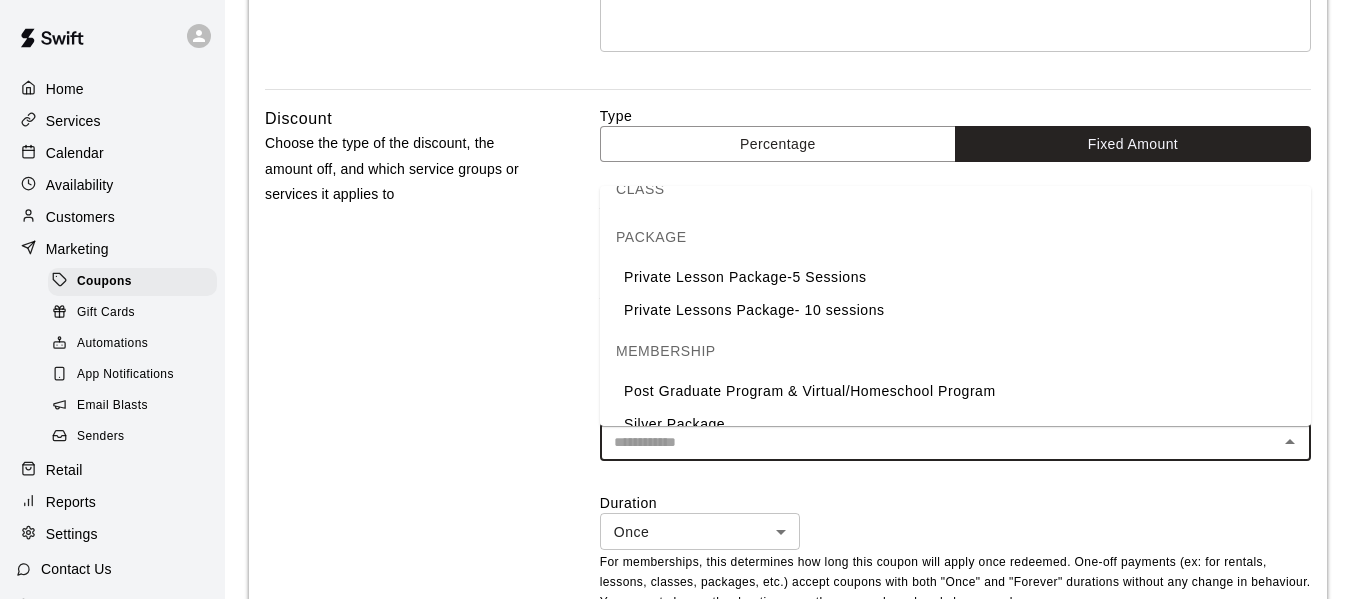 click on "Discount Choose the type of the discount, the amount off, and which service groups or services it applies to" at bounding box center (401, 375) 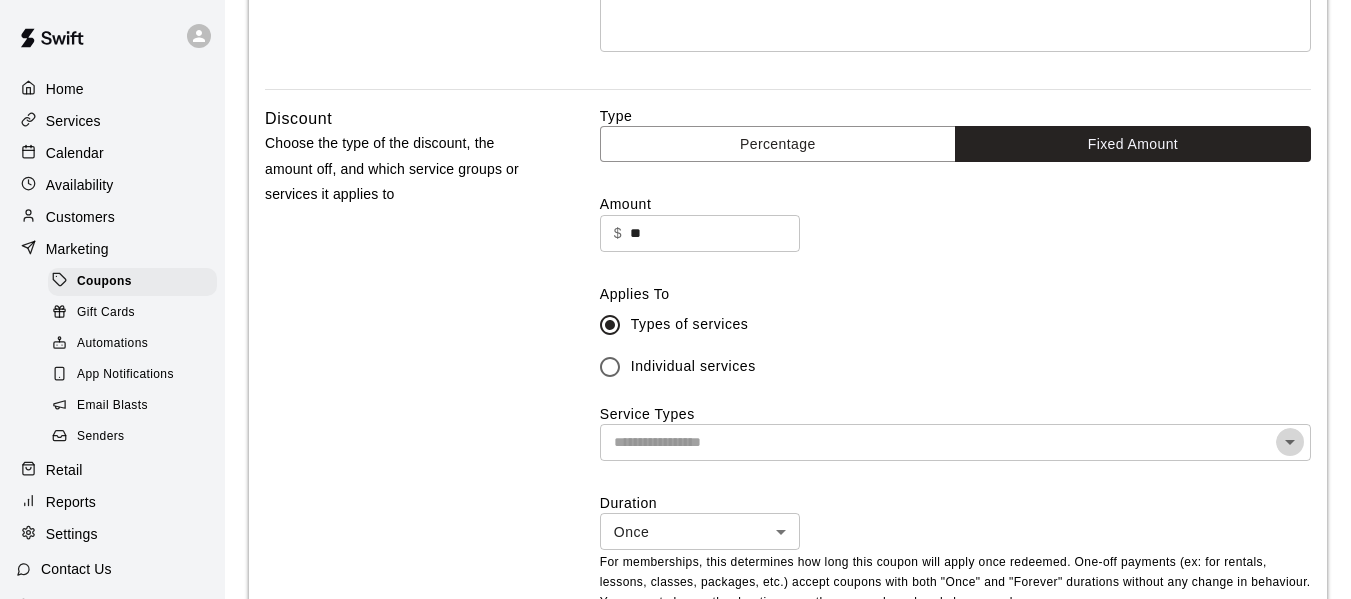 click 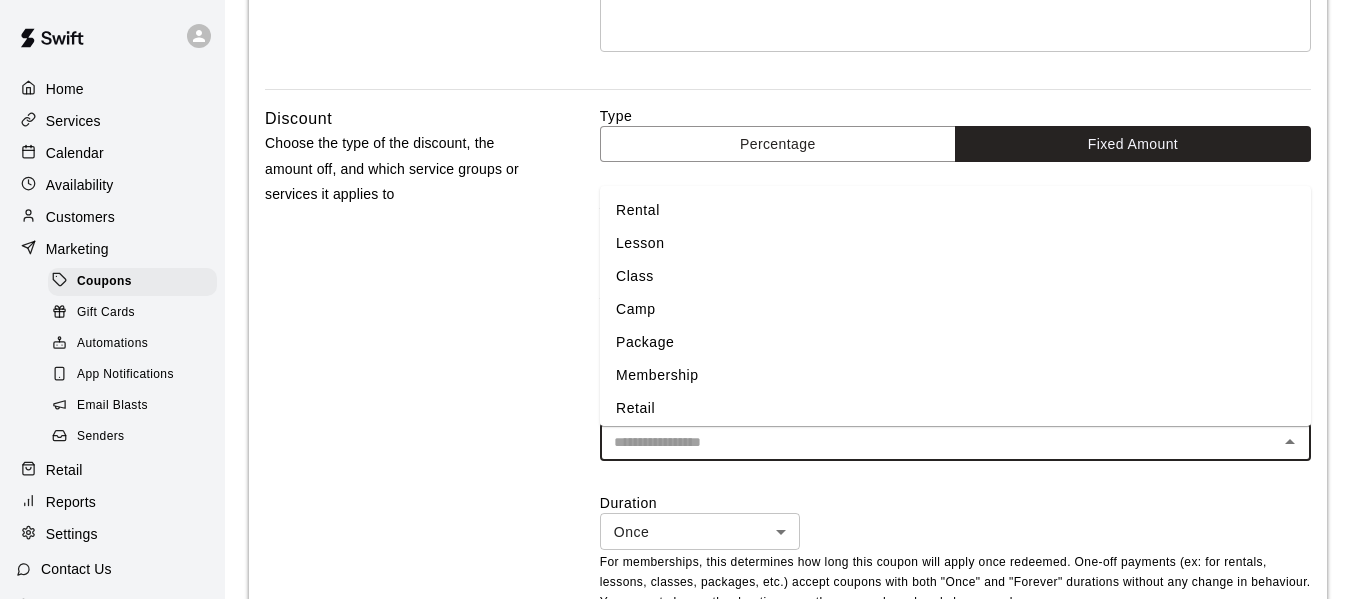 click on "Class" at bounding box center (955, 276) 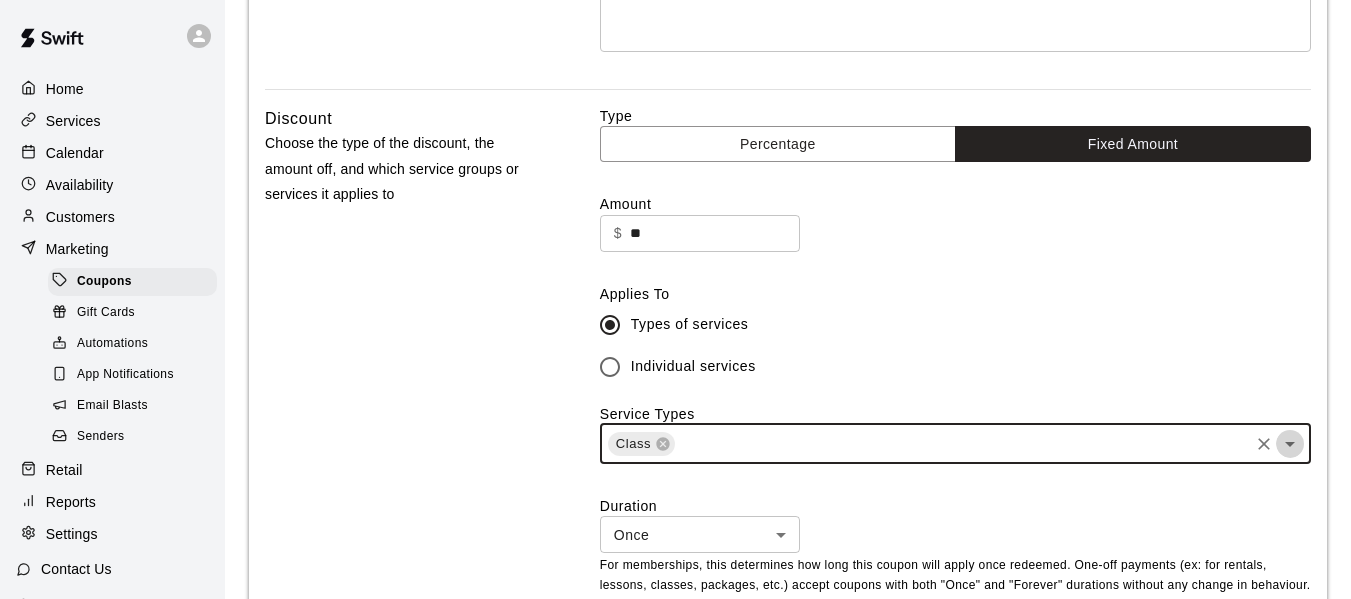 click 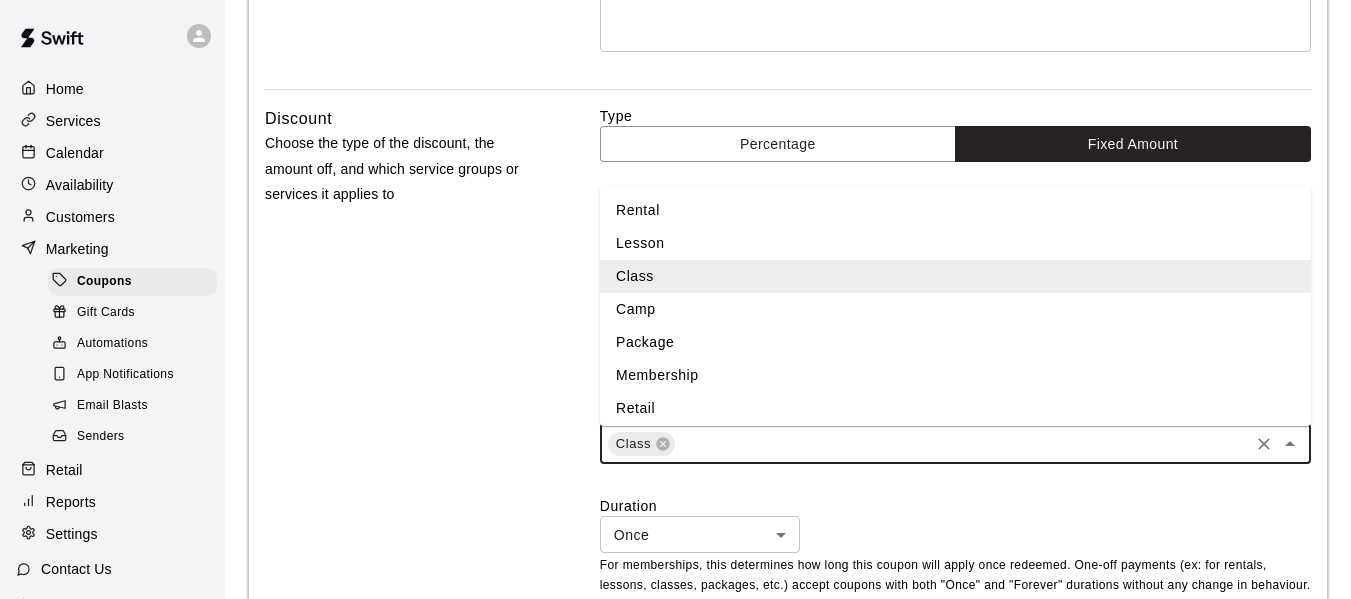 click on "Lesson" at bounding box center [955, 243] 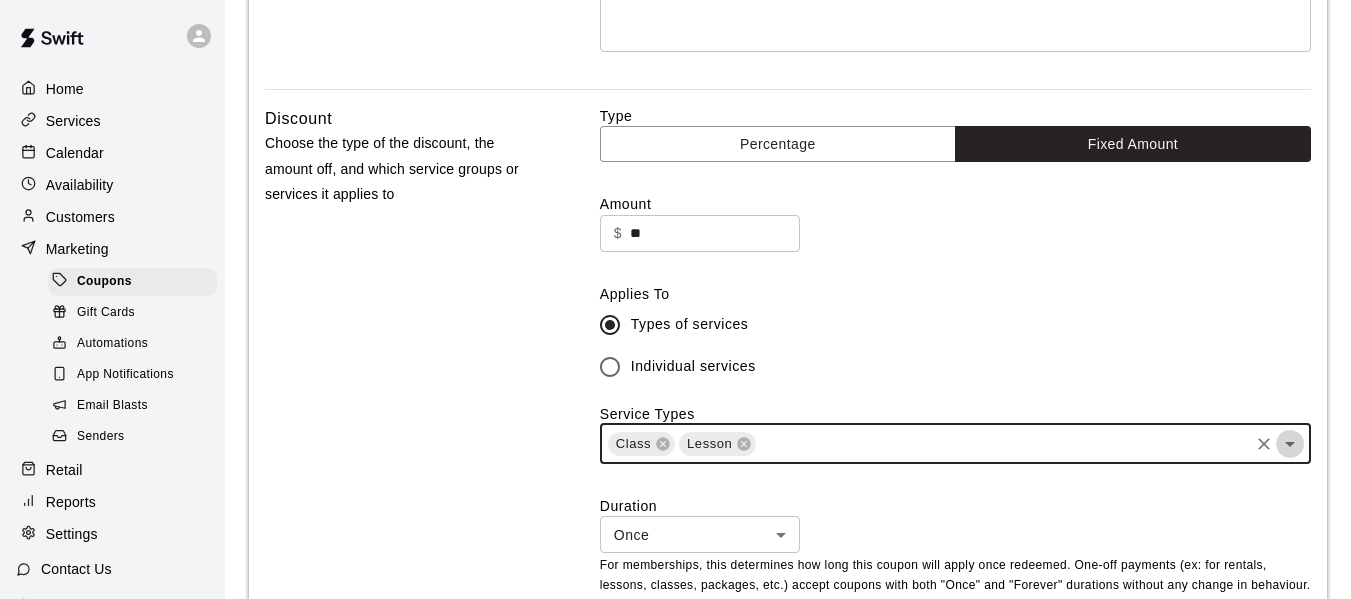click 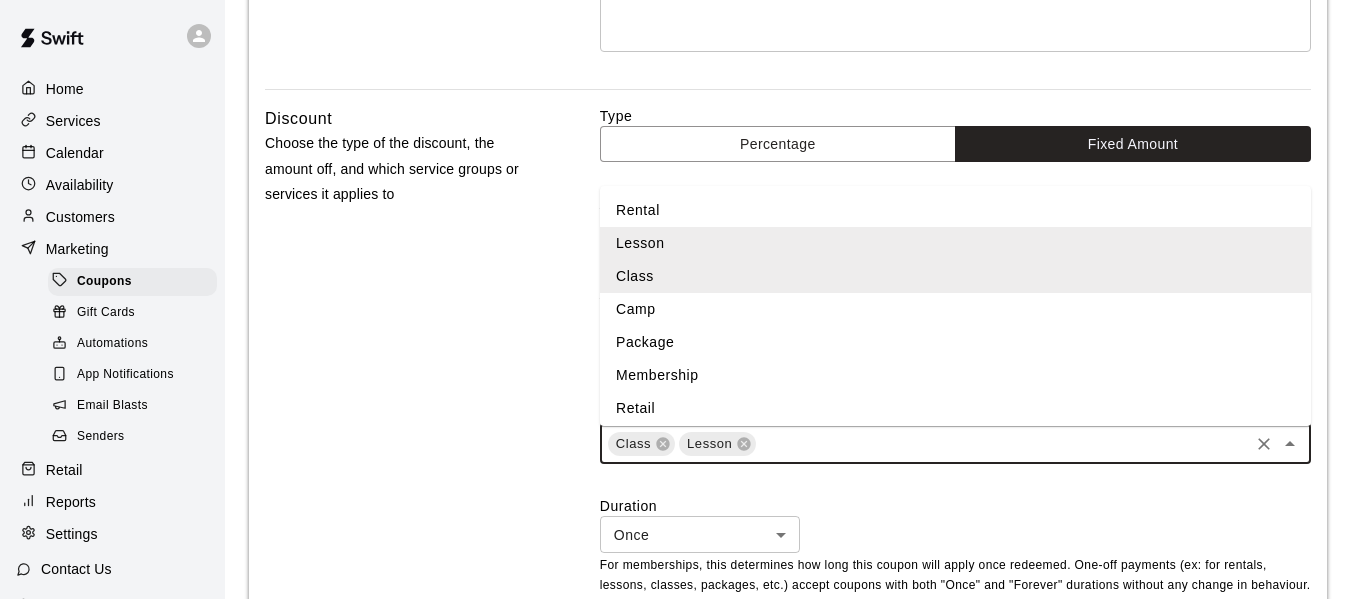 click on "Package" at bounding box center (955, 342) 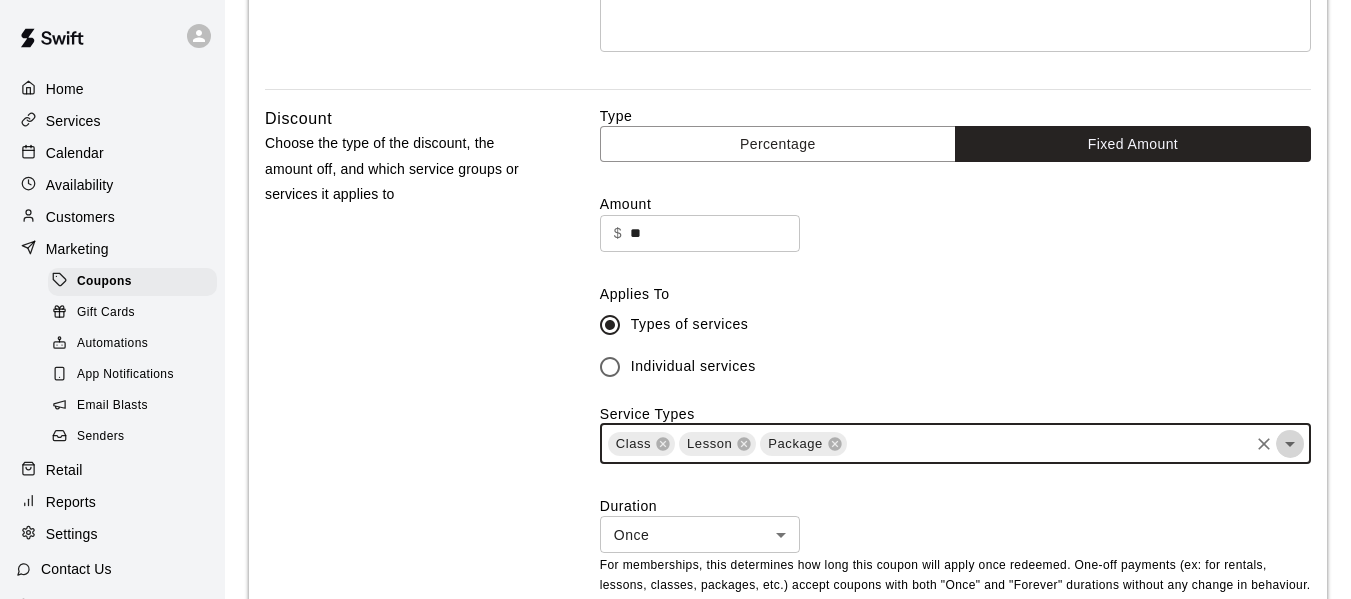 click 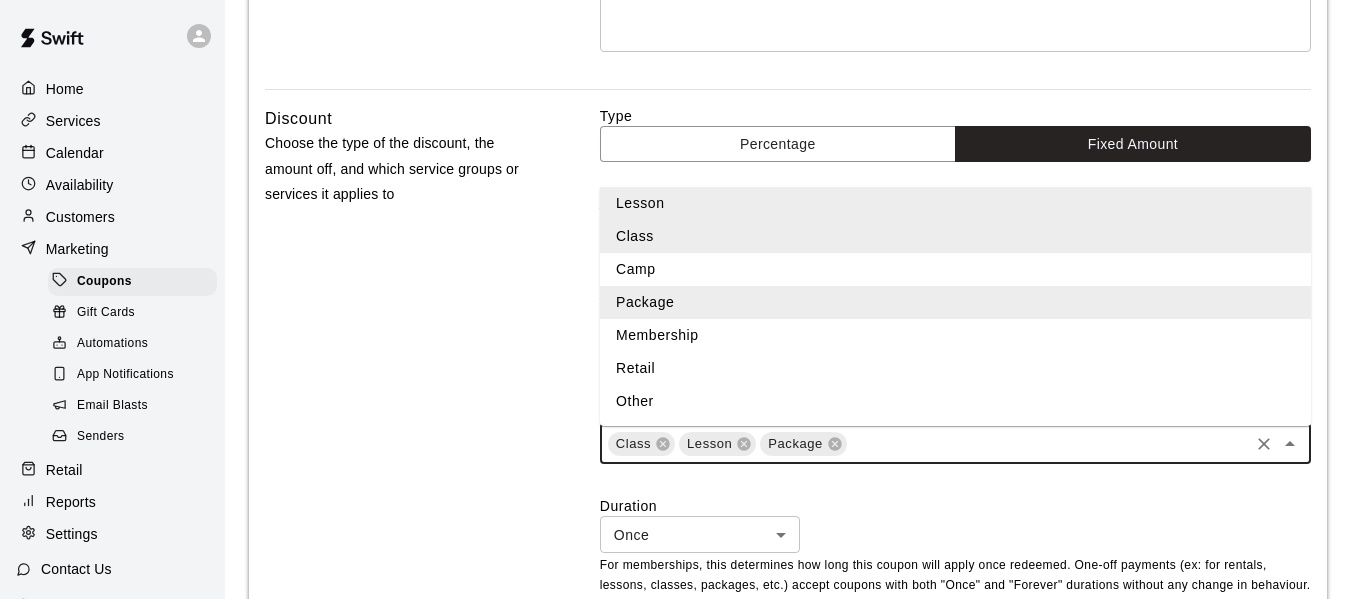scroll, scrollTop: 0, scrollLeft: 0, axis: both 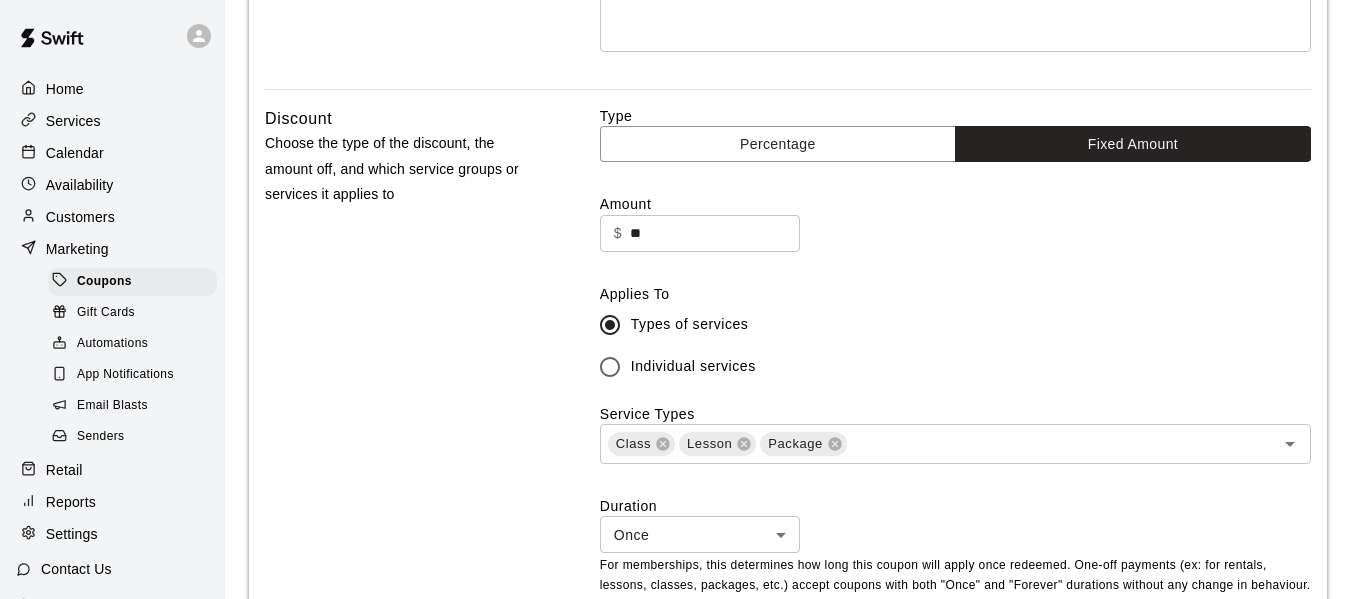 click on "Discount Choose the type of the discount, the amount off, and which service groups or services it applies to" at bounding box center [401, 377] 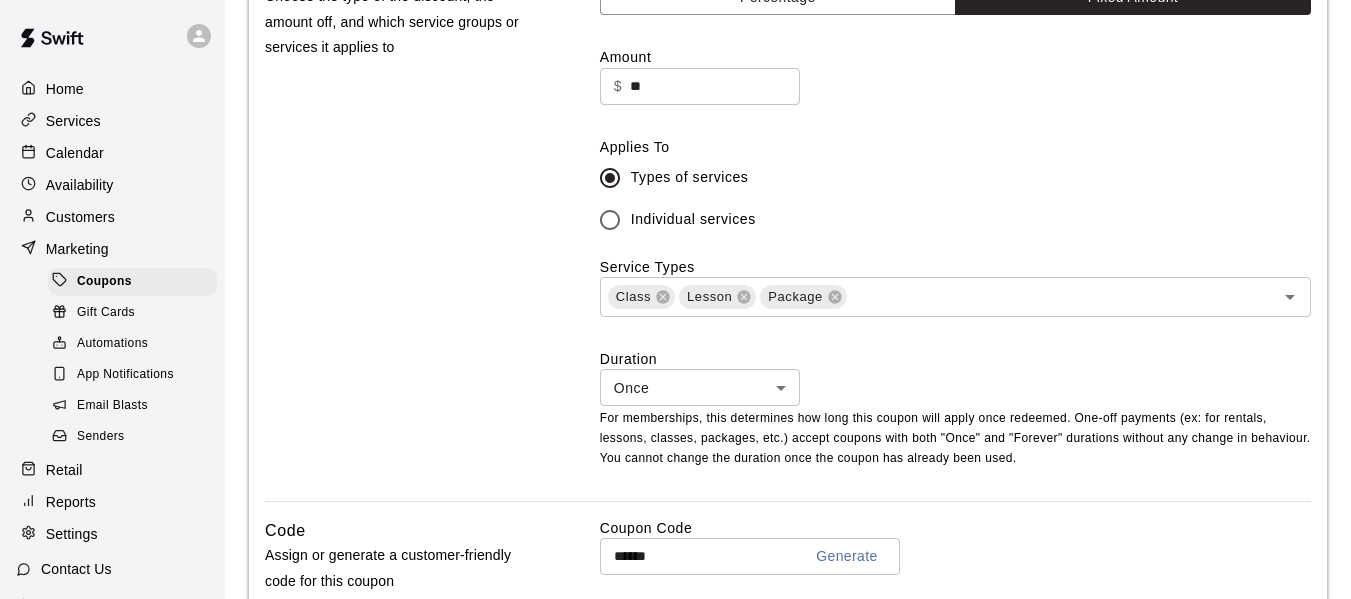 scroll, scrollTop: 639, scrollLeft: 0, axis: vertical 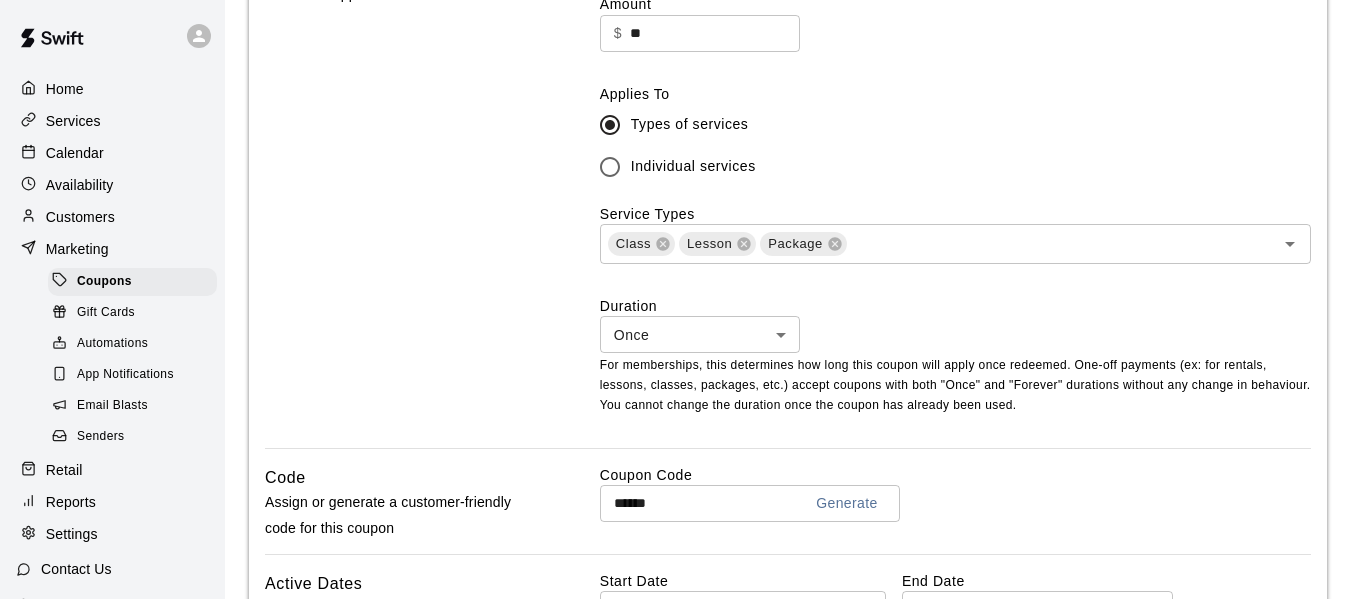 click on "Discount Choose the type of the discount, the amount off, and which service groups or services it applies to" at bounding box center (401, 177) 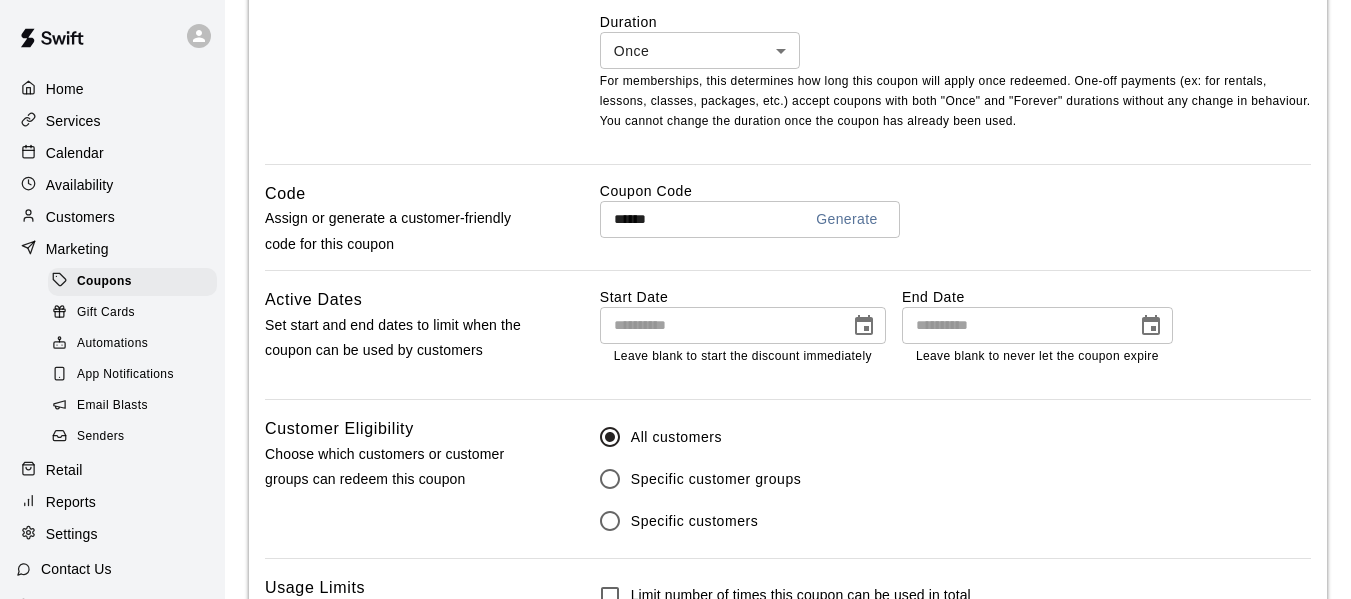 scroll, scrollTop: 1142, scrollLeft: 0, axis: vertical 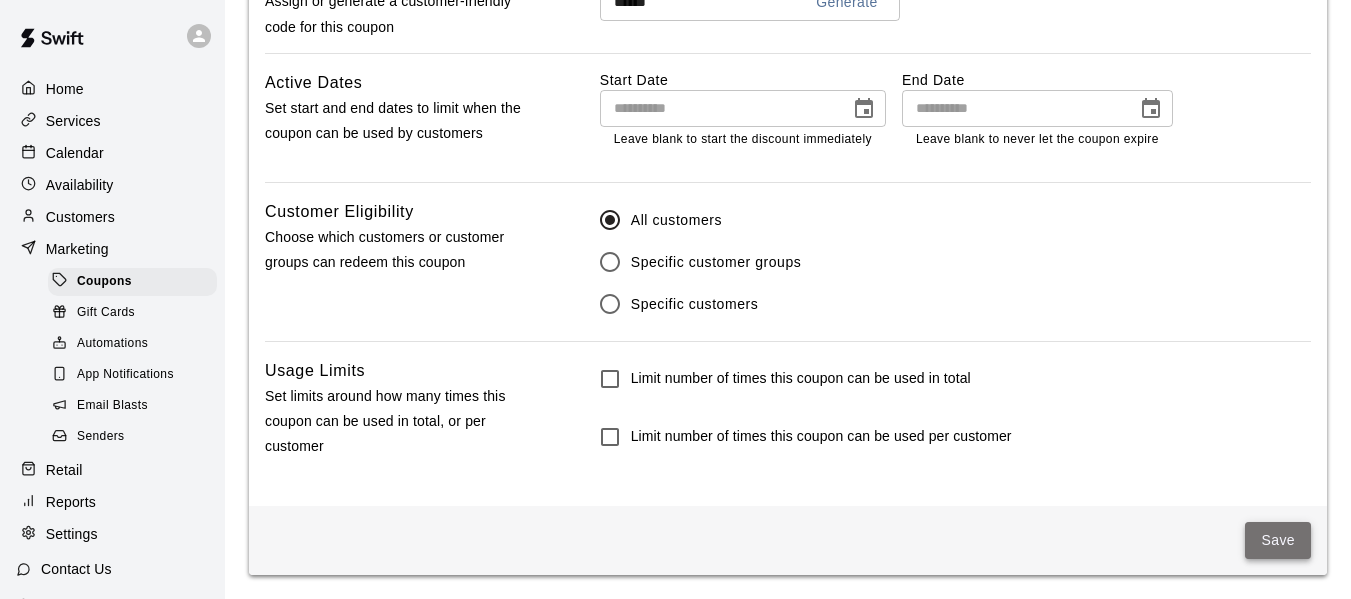 click on "Save" at bounding box center (1278, 540) 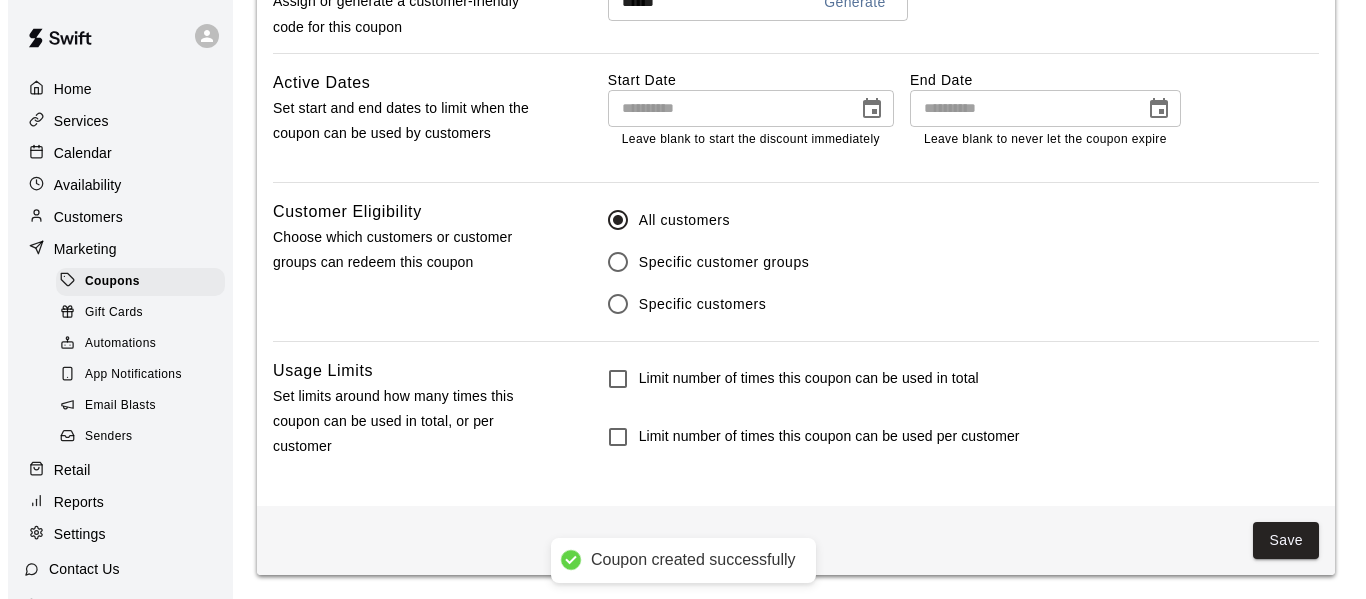 scroll, scrollTop: 0, scrollLeft: 0, axis: both 